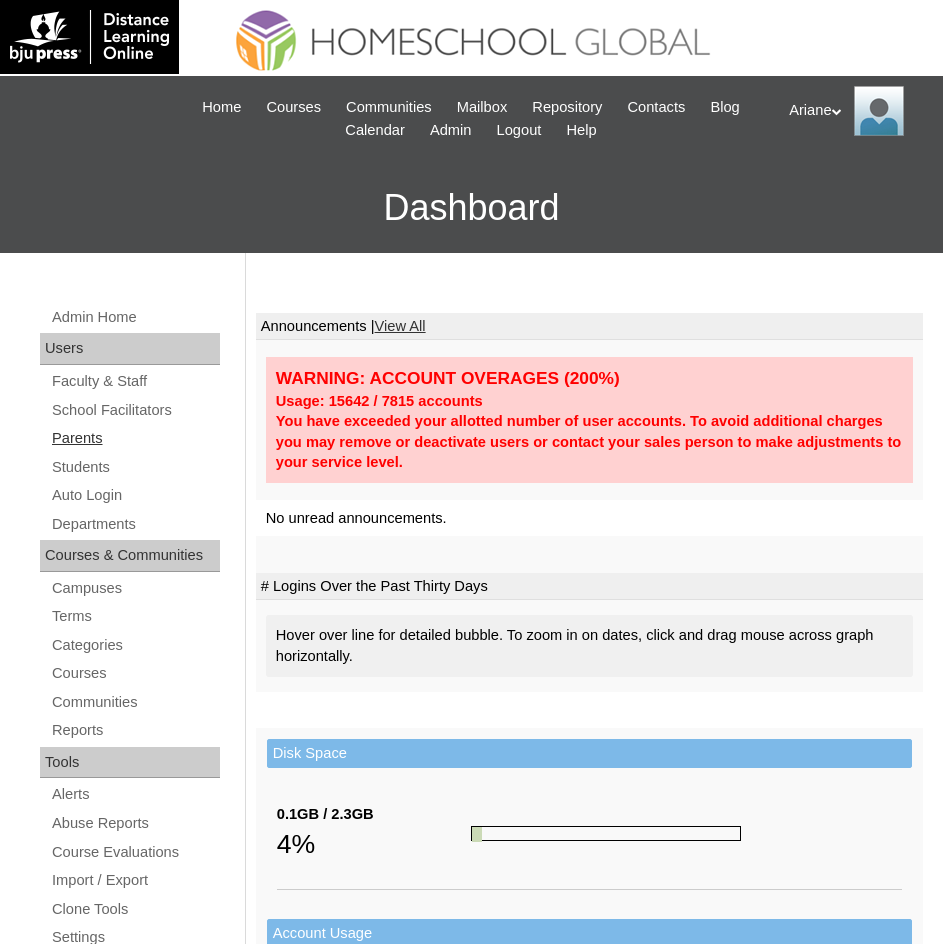 scroll, scrollTop: 0, scrollLeft: 0, axis: both 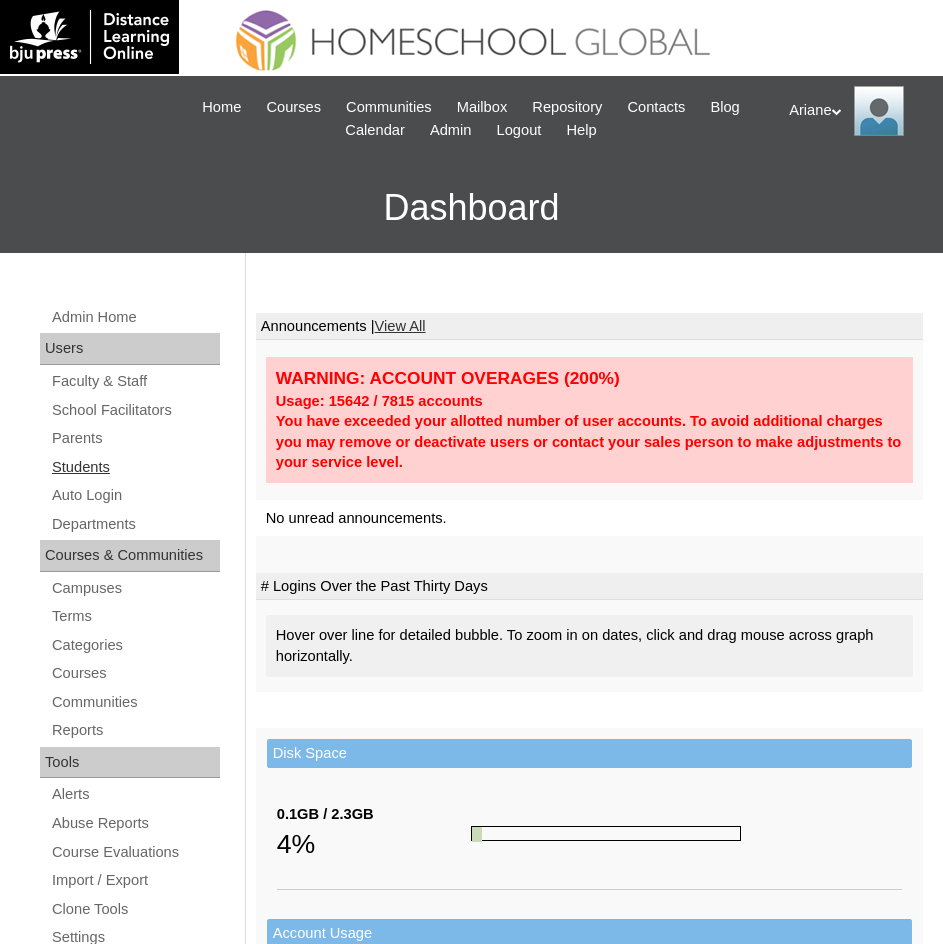 click on "Students" at bounding box center [135, 467] 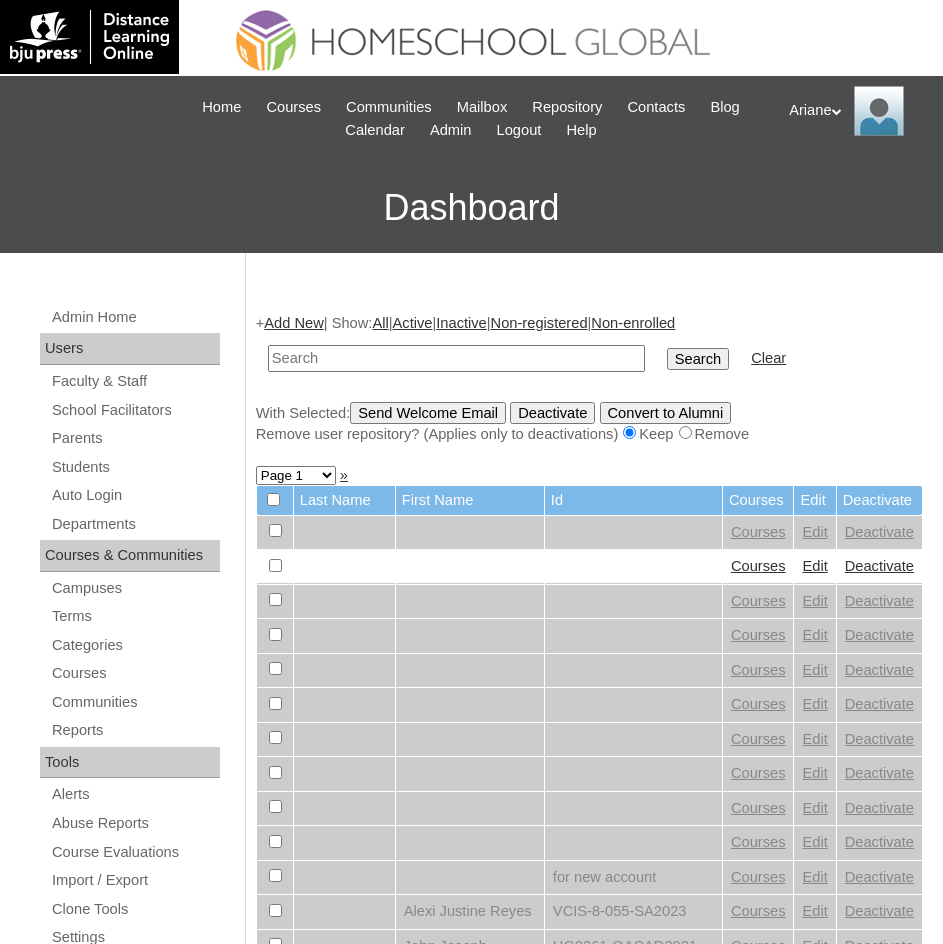 scroll, scrollTop: 0, scrollLeft: 0, axis: both 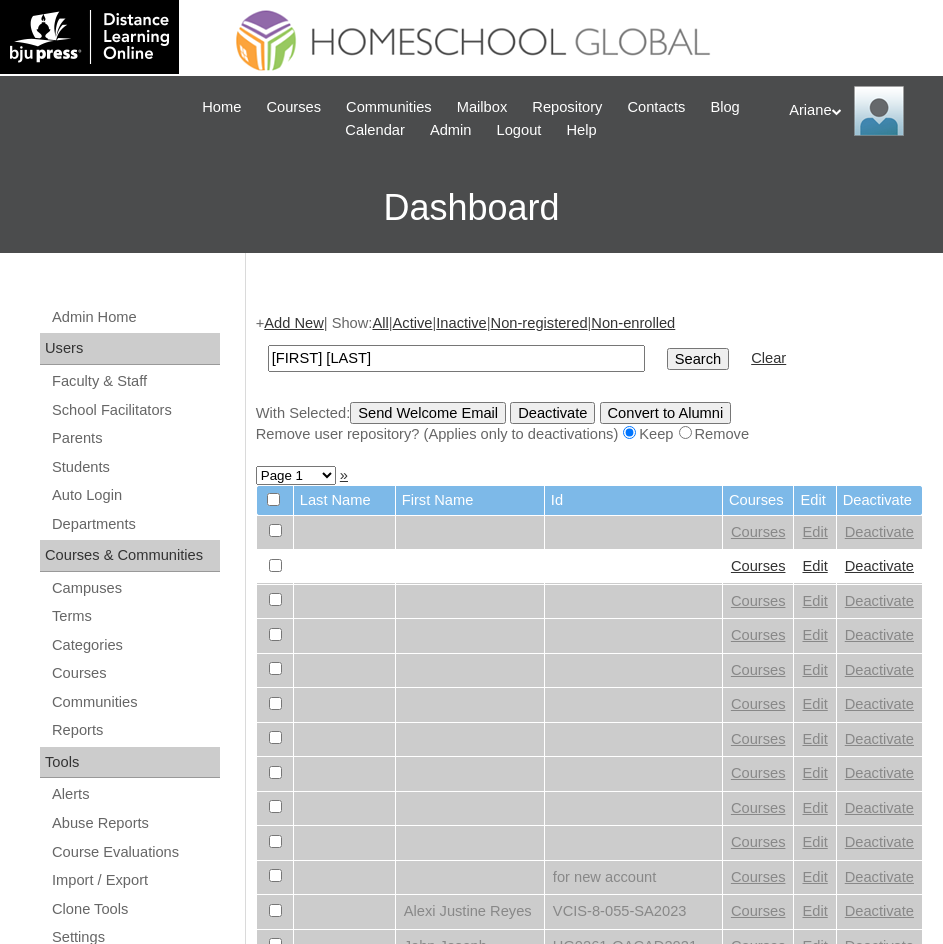 type on "[FIRST] [LAST]" 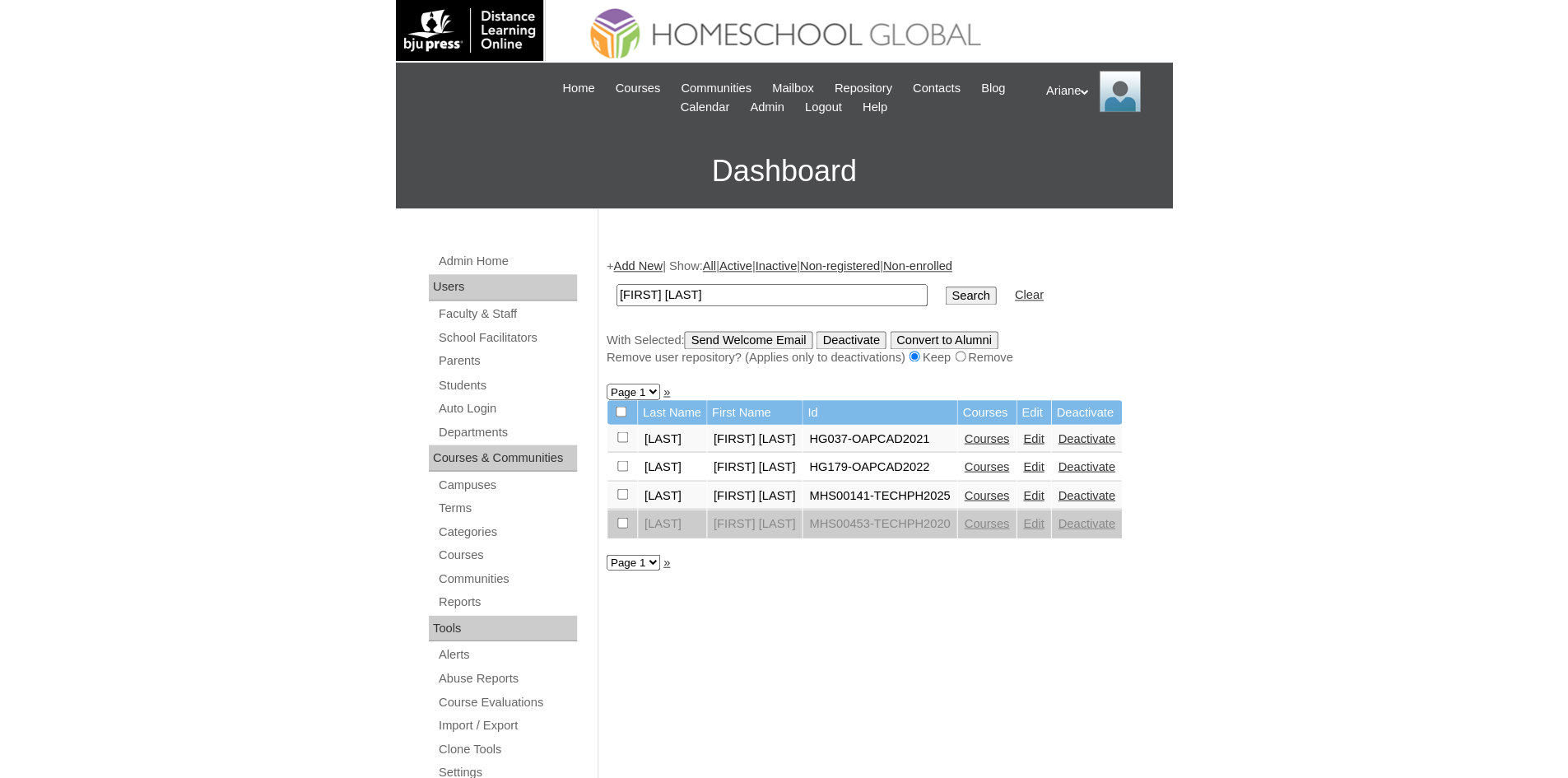 scroll, scrollTop: 0, scrollLeft: 0, axis: both 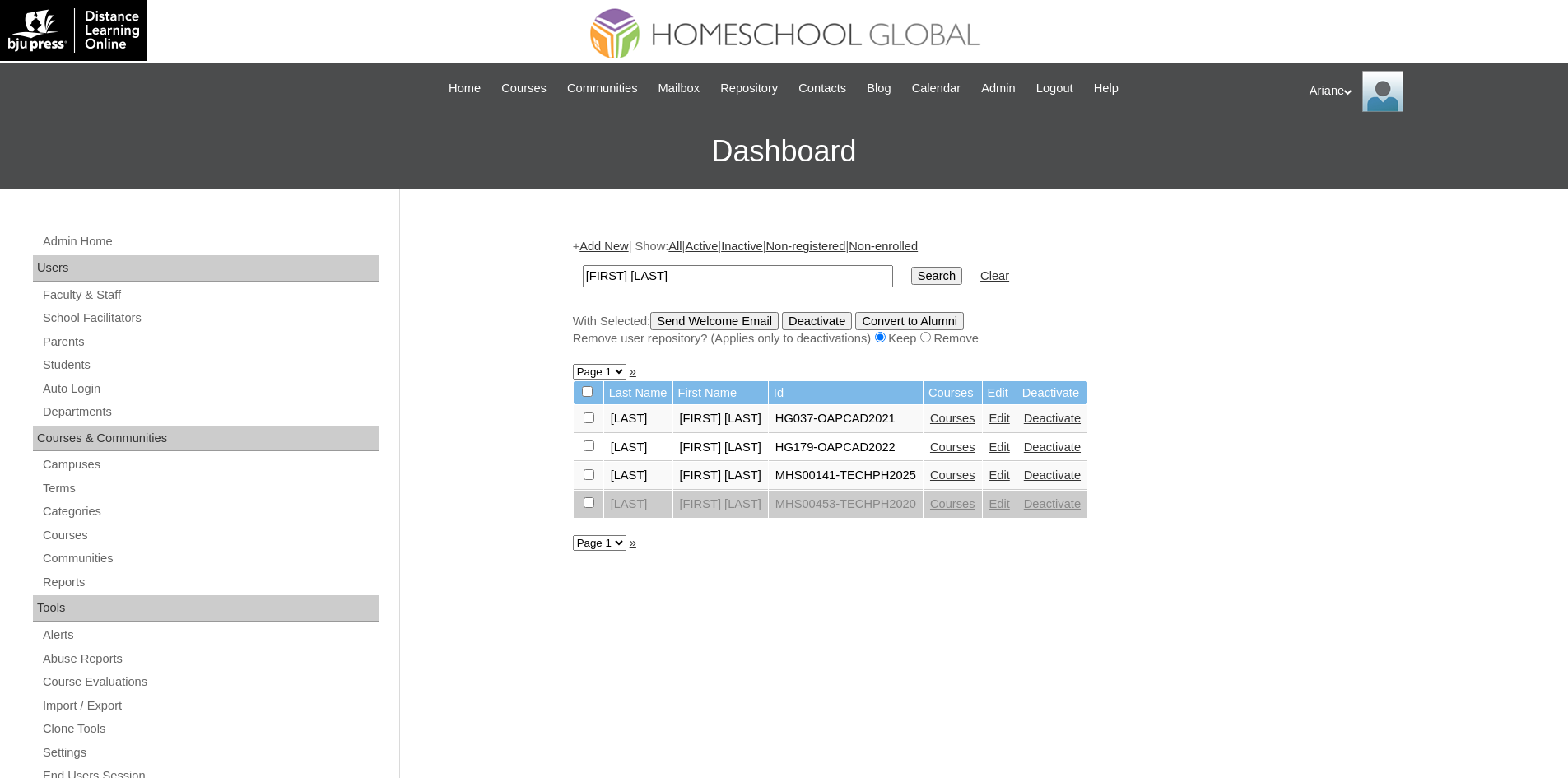 click on "Edit" at bounding box center (999, 475) 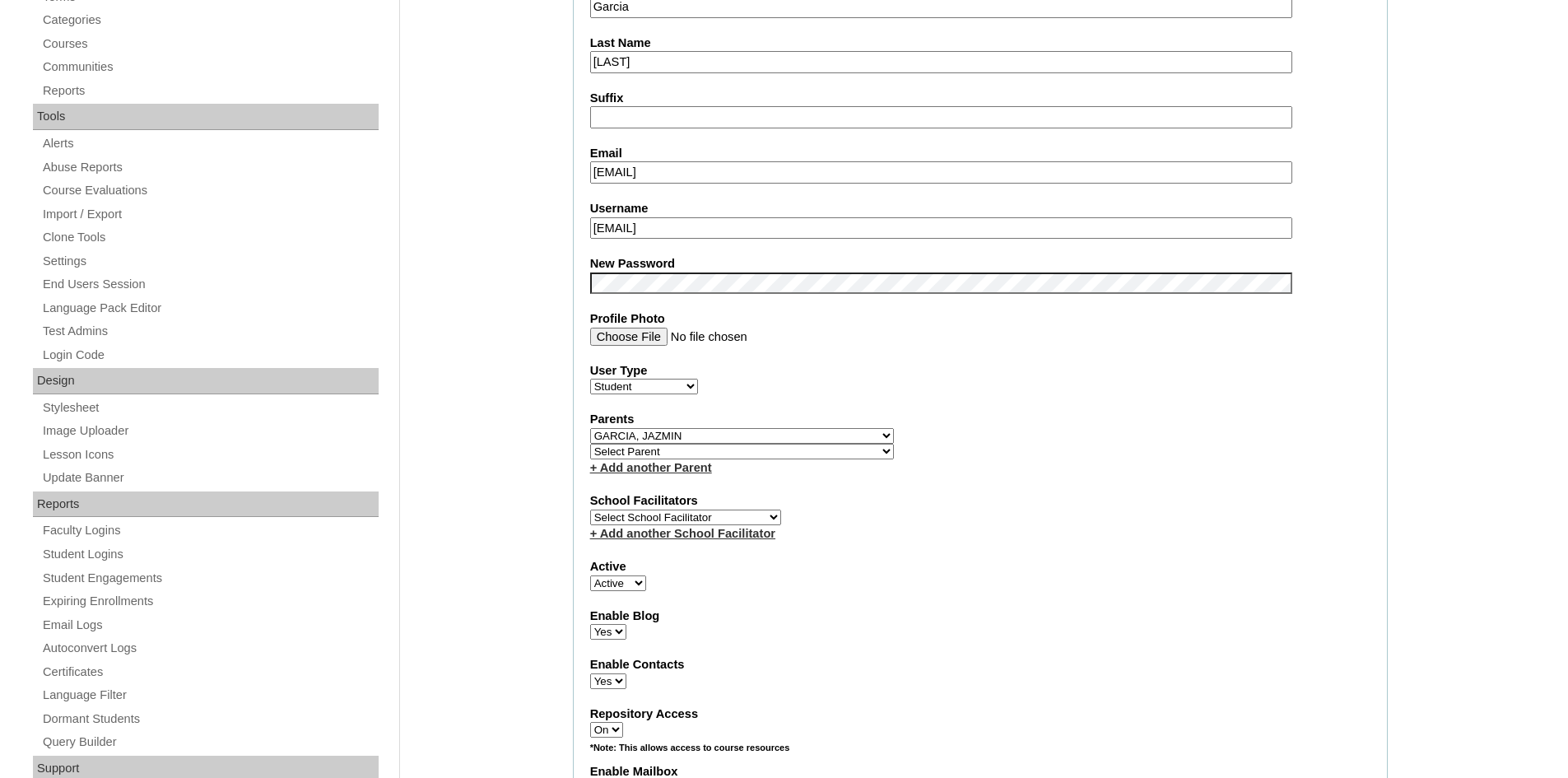 scroll, scrollTop: 494, scrollLeft: 0, axis: vertical 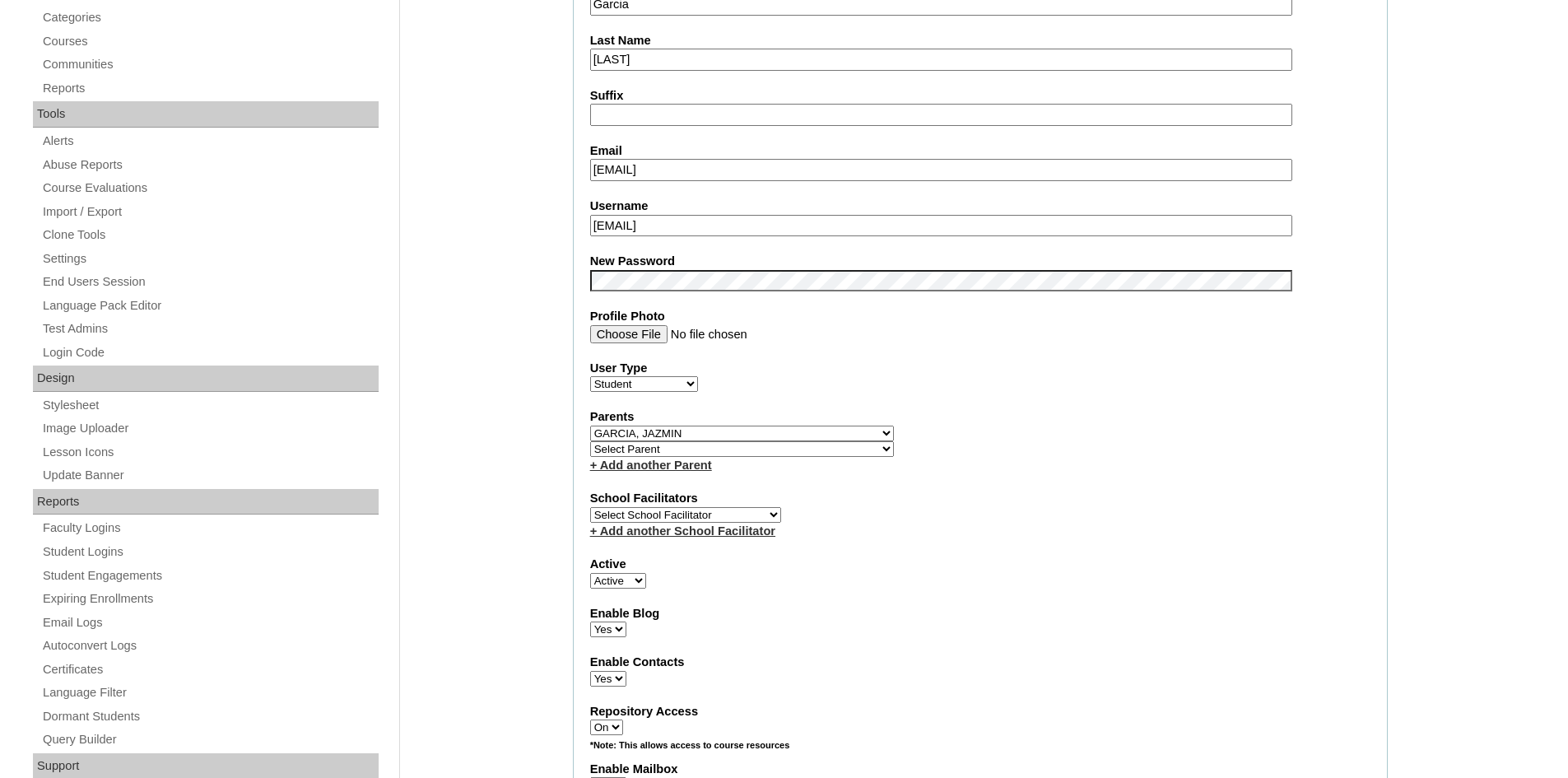 click on "[EMAIL]" at bounding box center (941, 226) 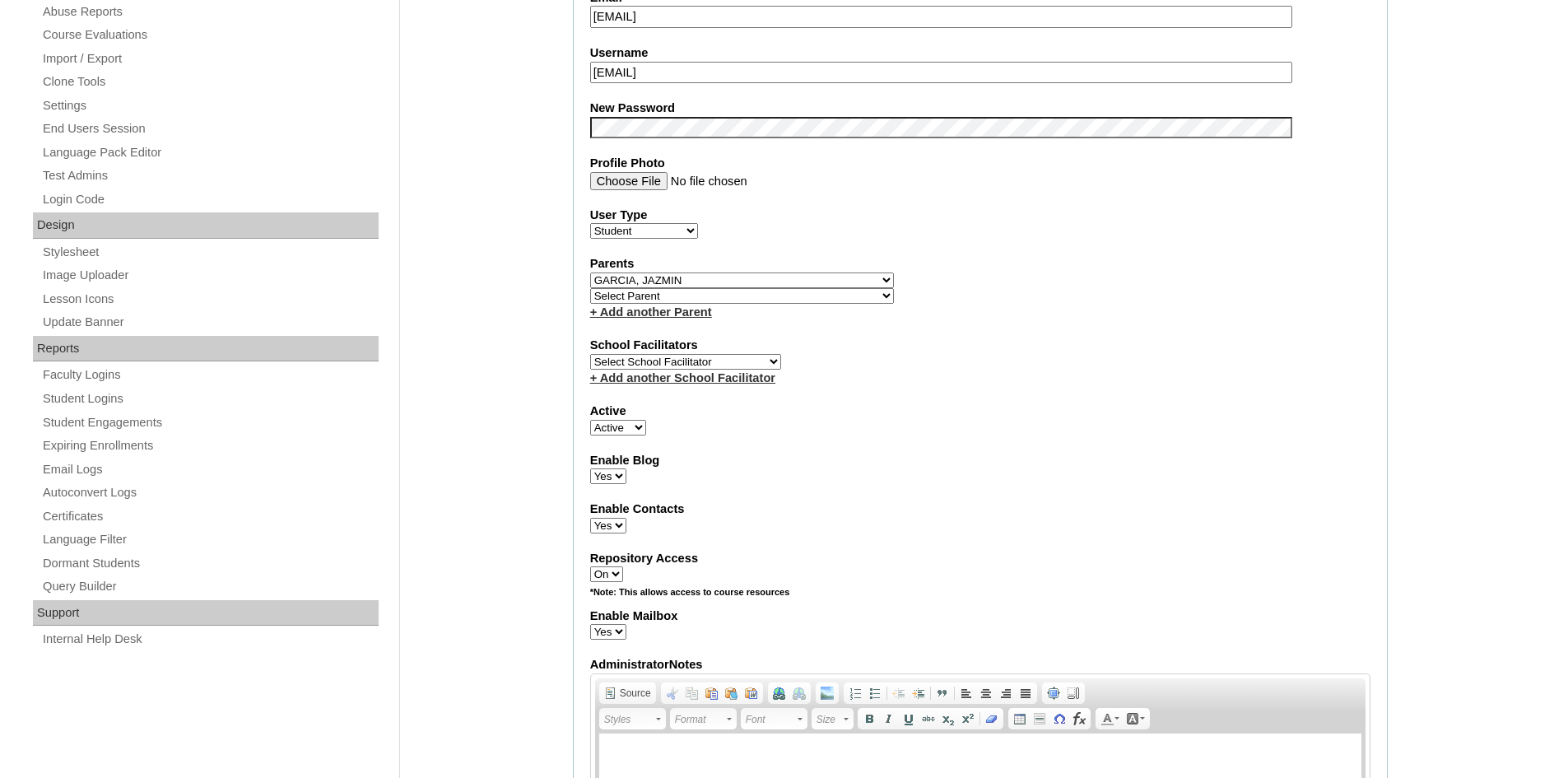scroll, scrollTop: 823, scrollLeft: 0, axis: vertical 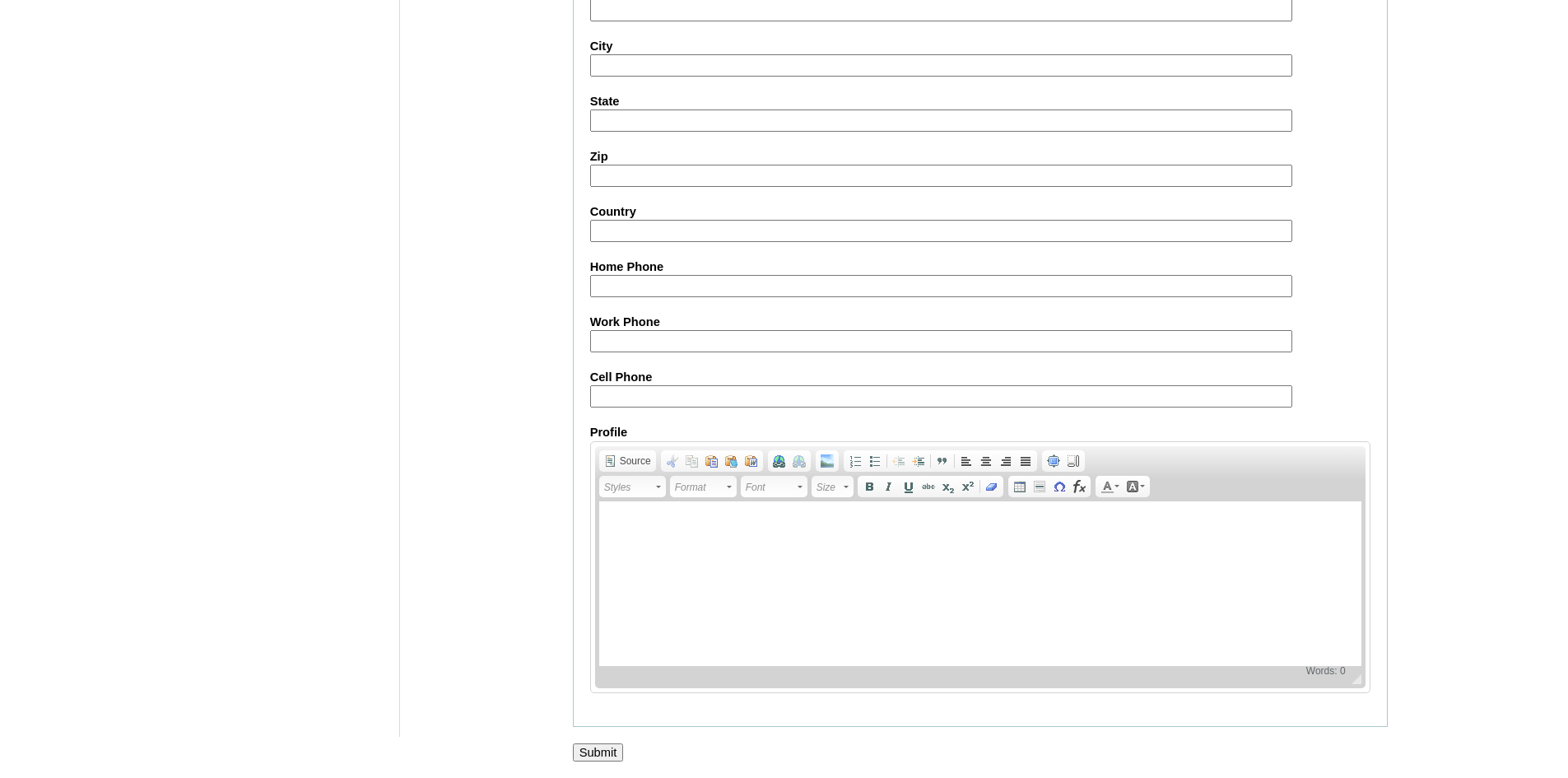 click on "Submit" at bounding box center [598, 752] 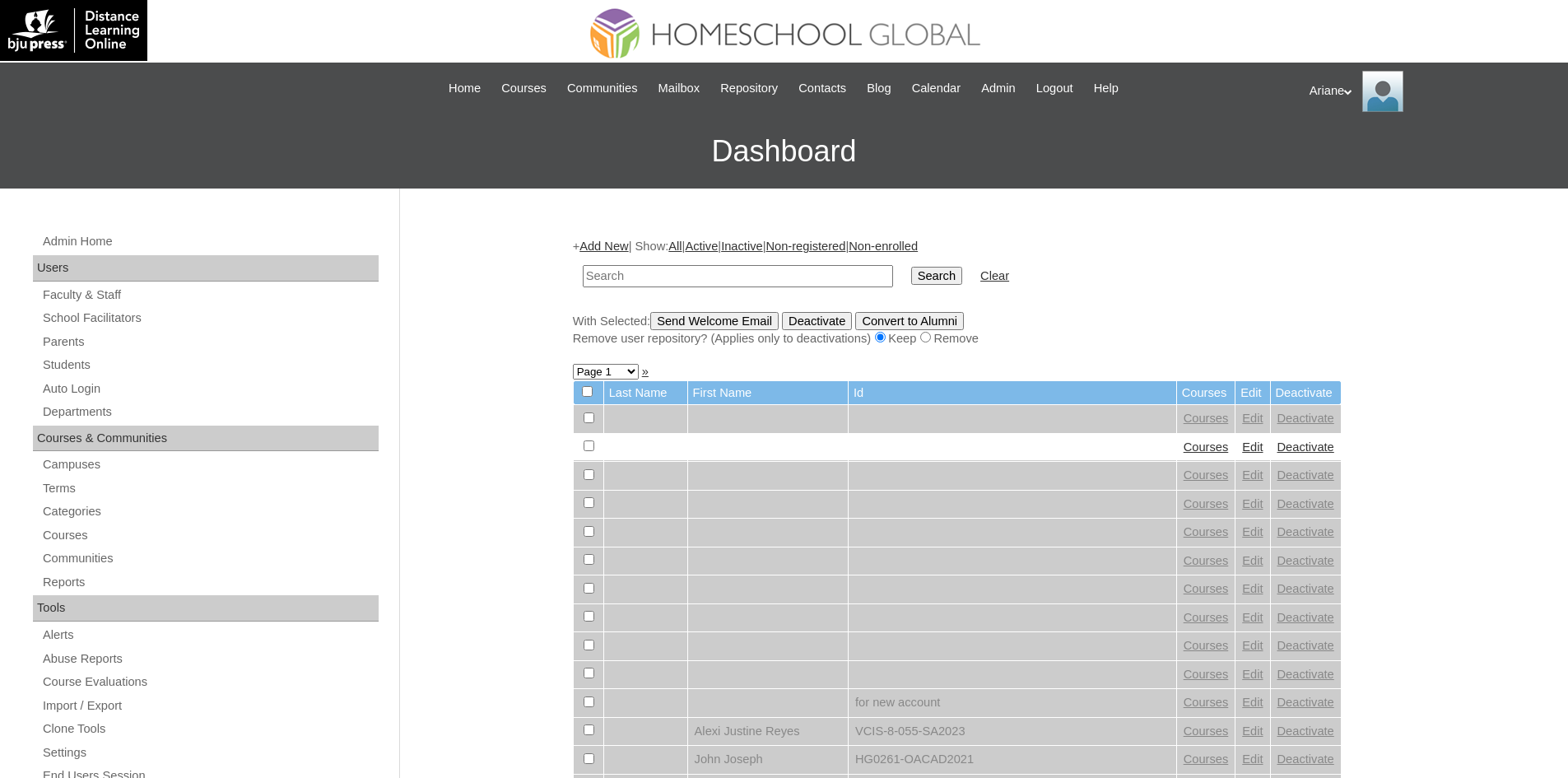 scroll, scrollTop: 0, scrollLeft: 0, axis: both 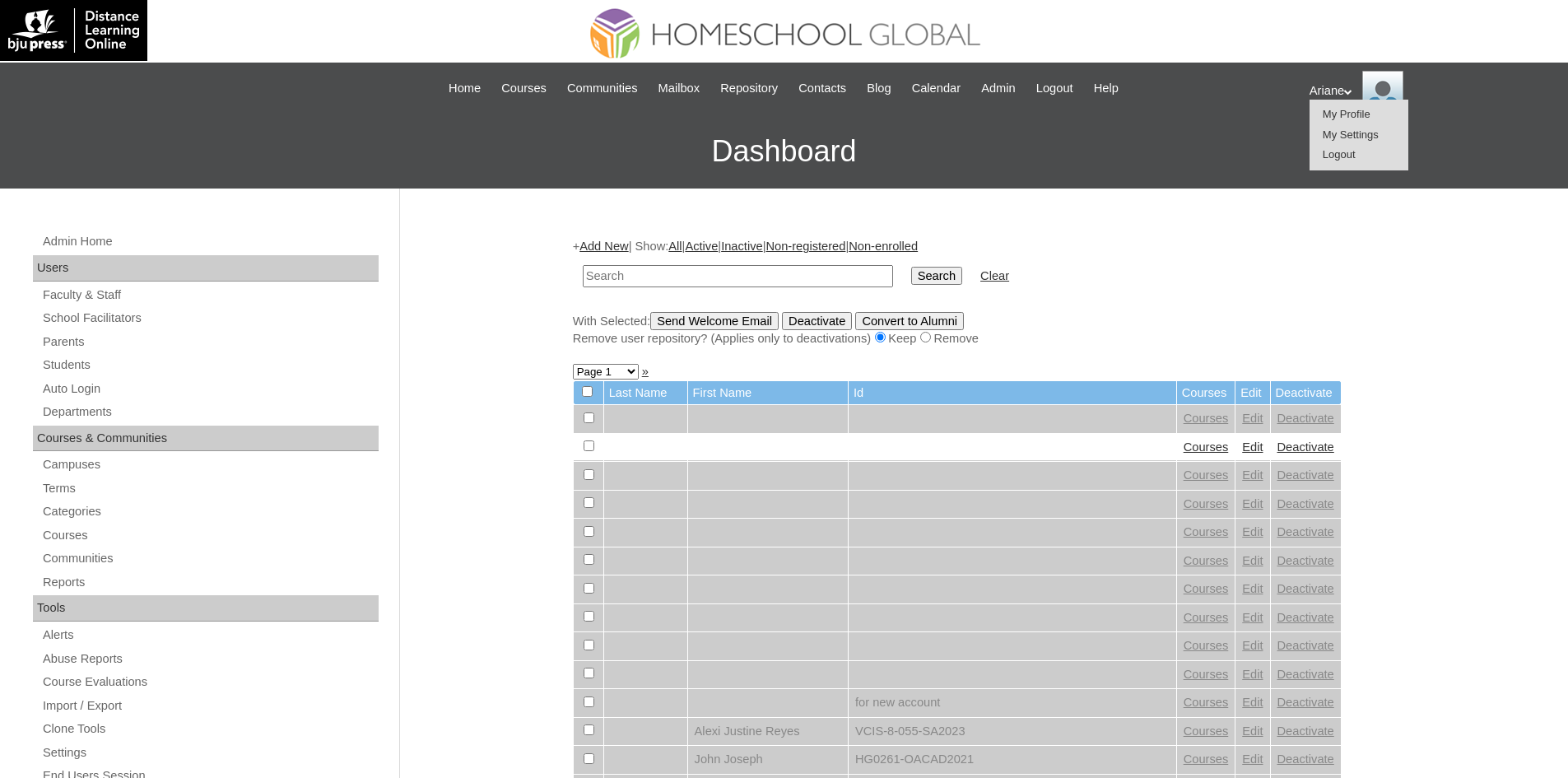 click on "Logout" at bounding box center [1339, 154] 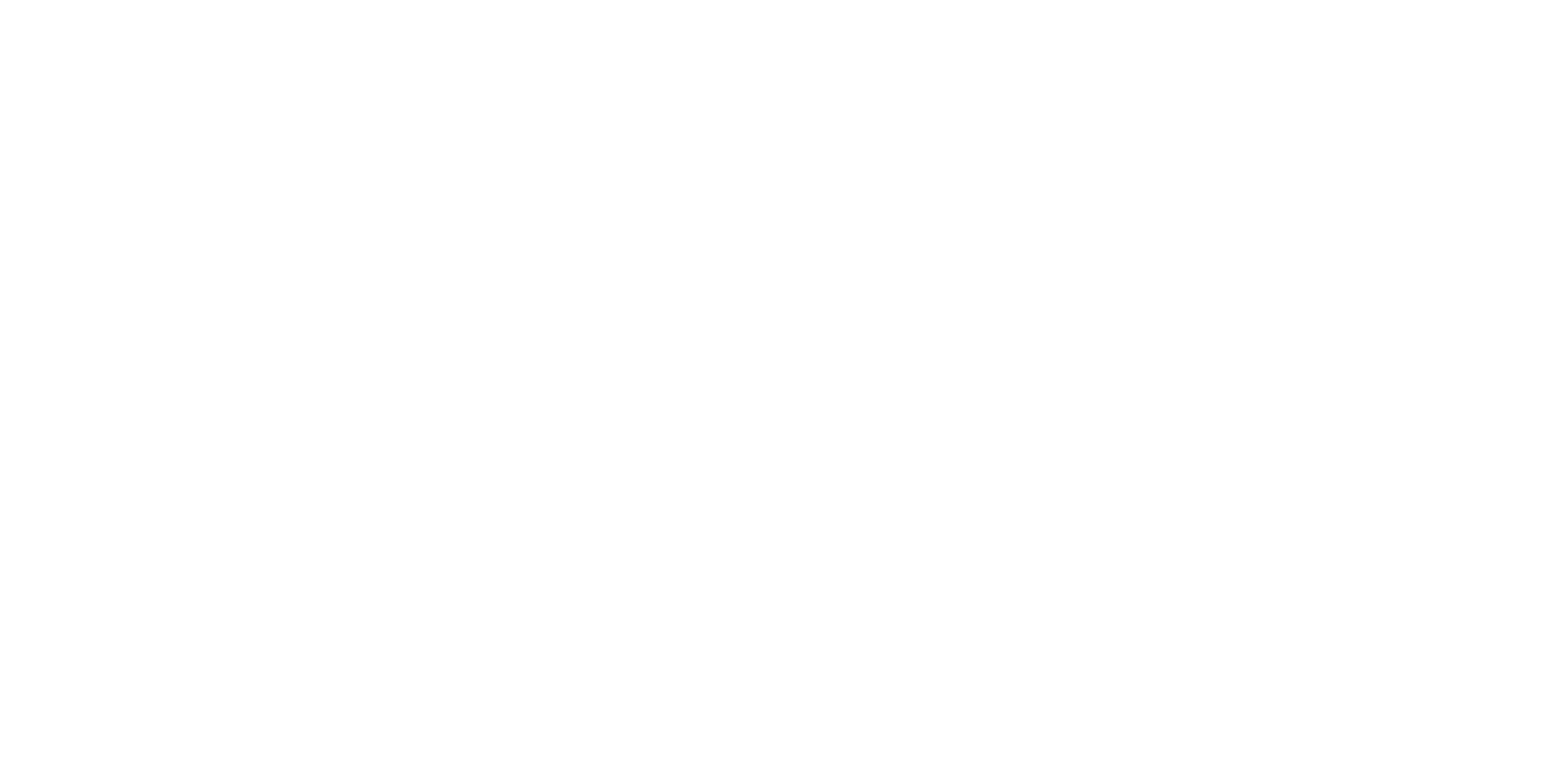 scroll, scrollTop: 0, scrollLeft: 0, axis: both 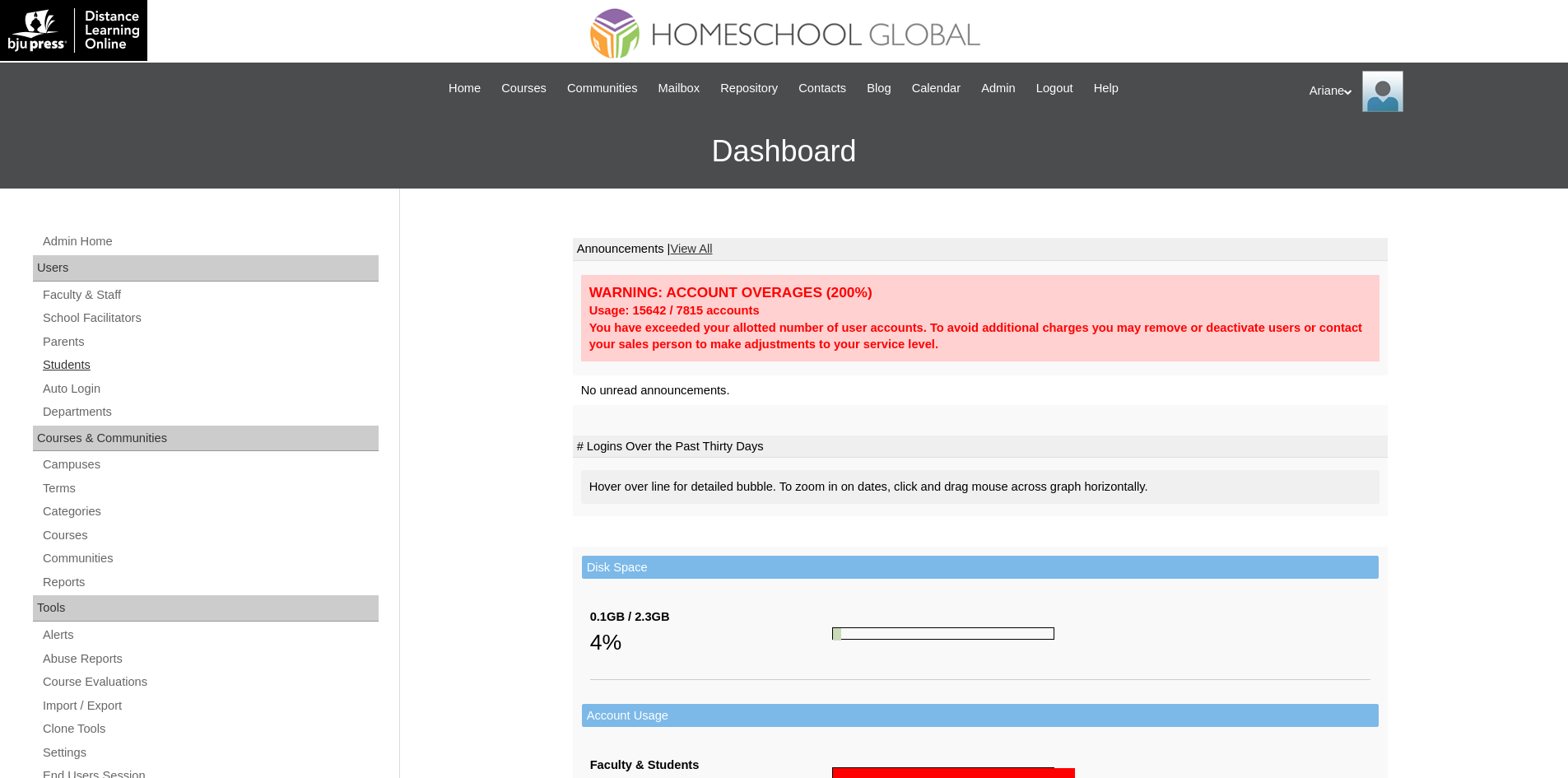 click on "Students" at bounding box center (210, 365) 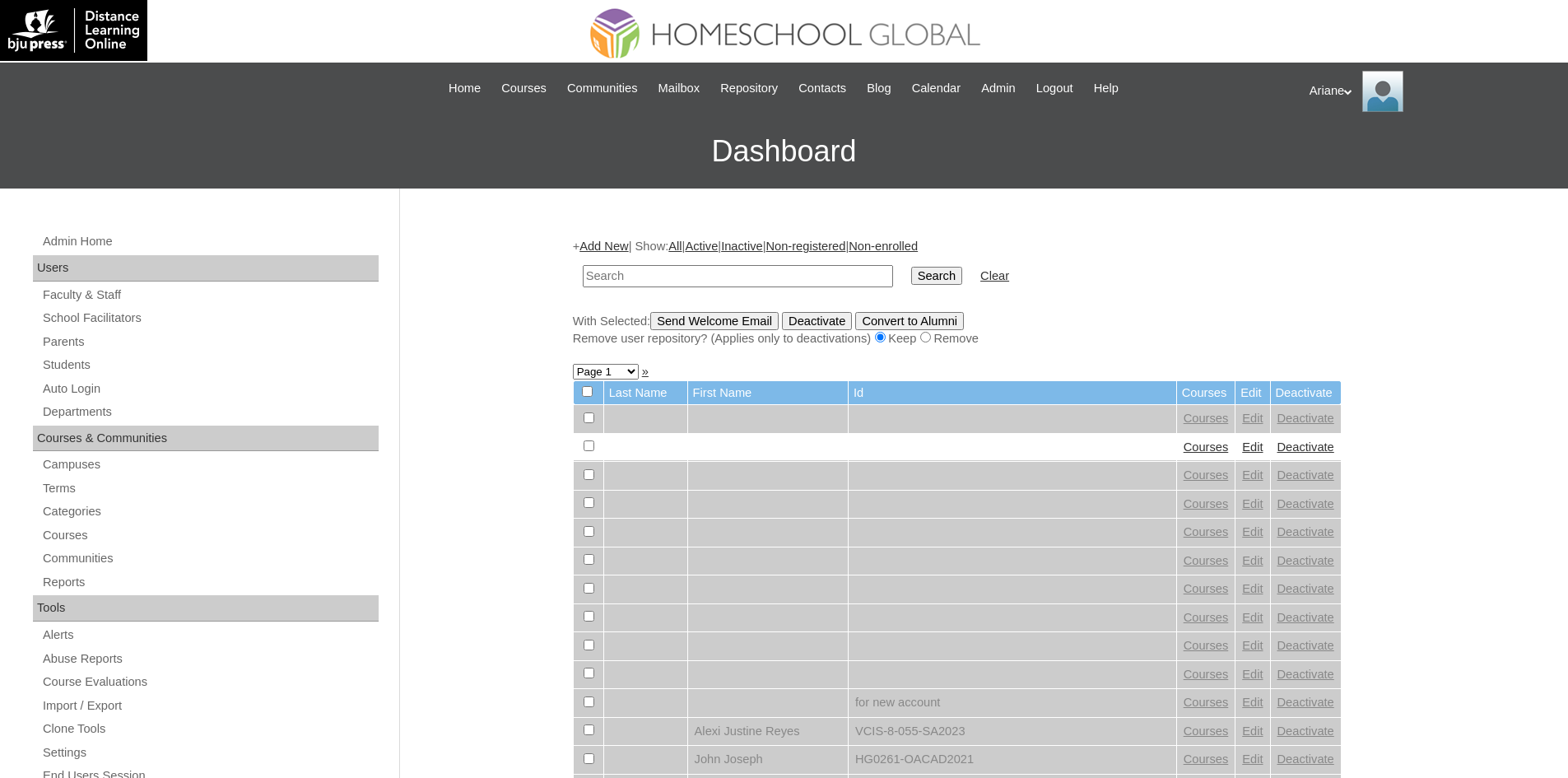 scroll, scrollTop: 0, scrollLeft: 0, axis: both 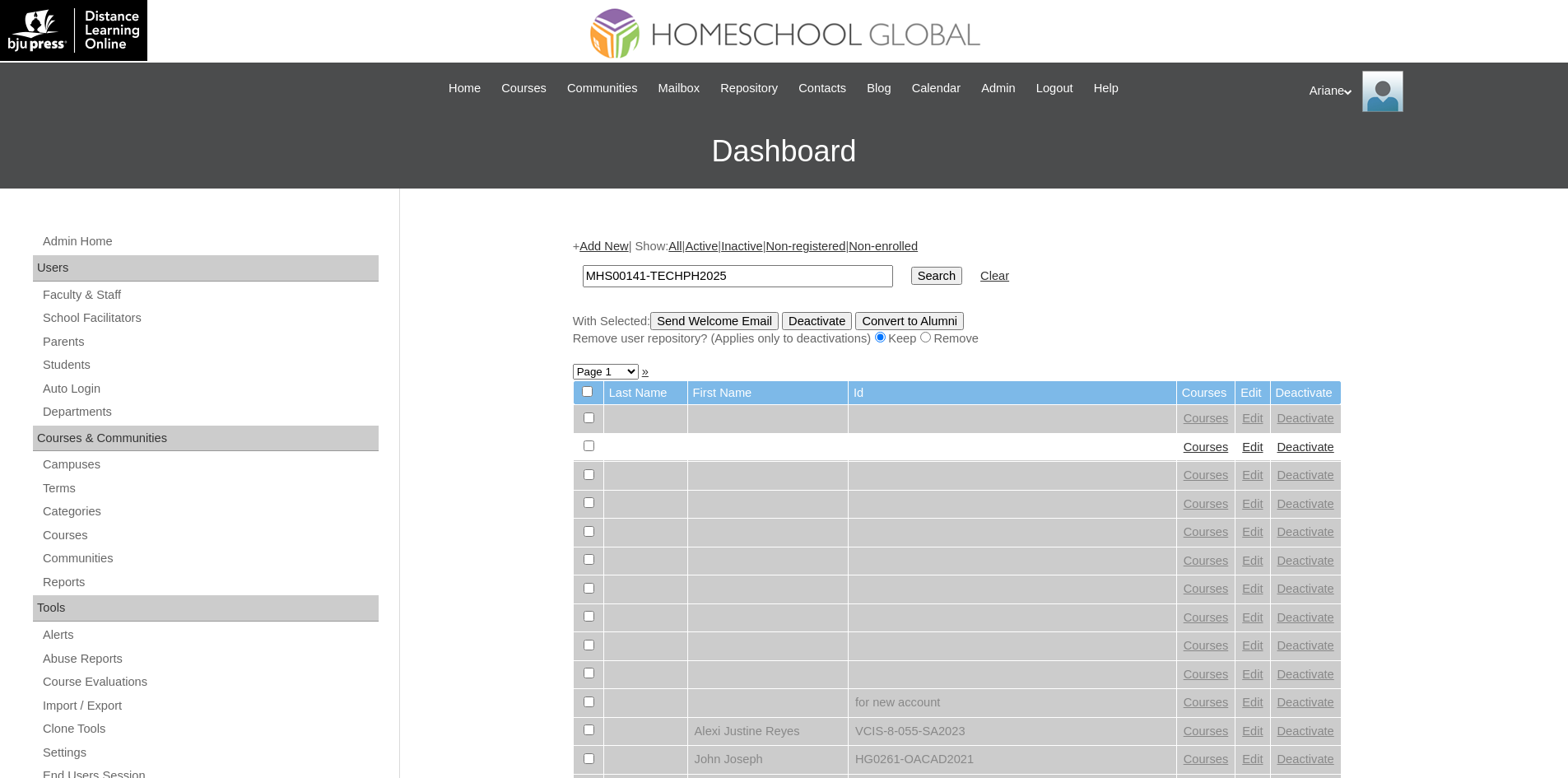 type on "MHS00141-TECHPH2025" 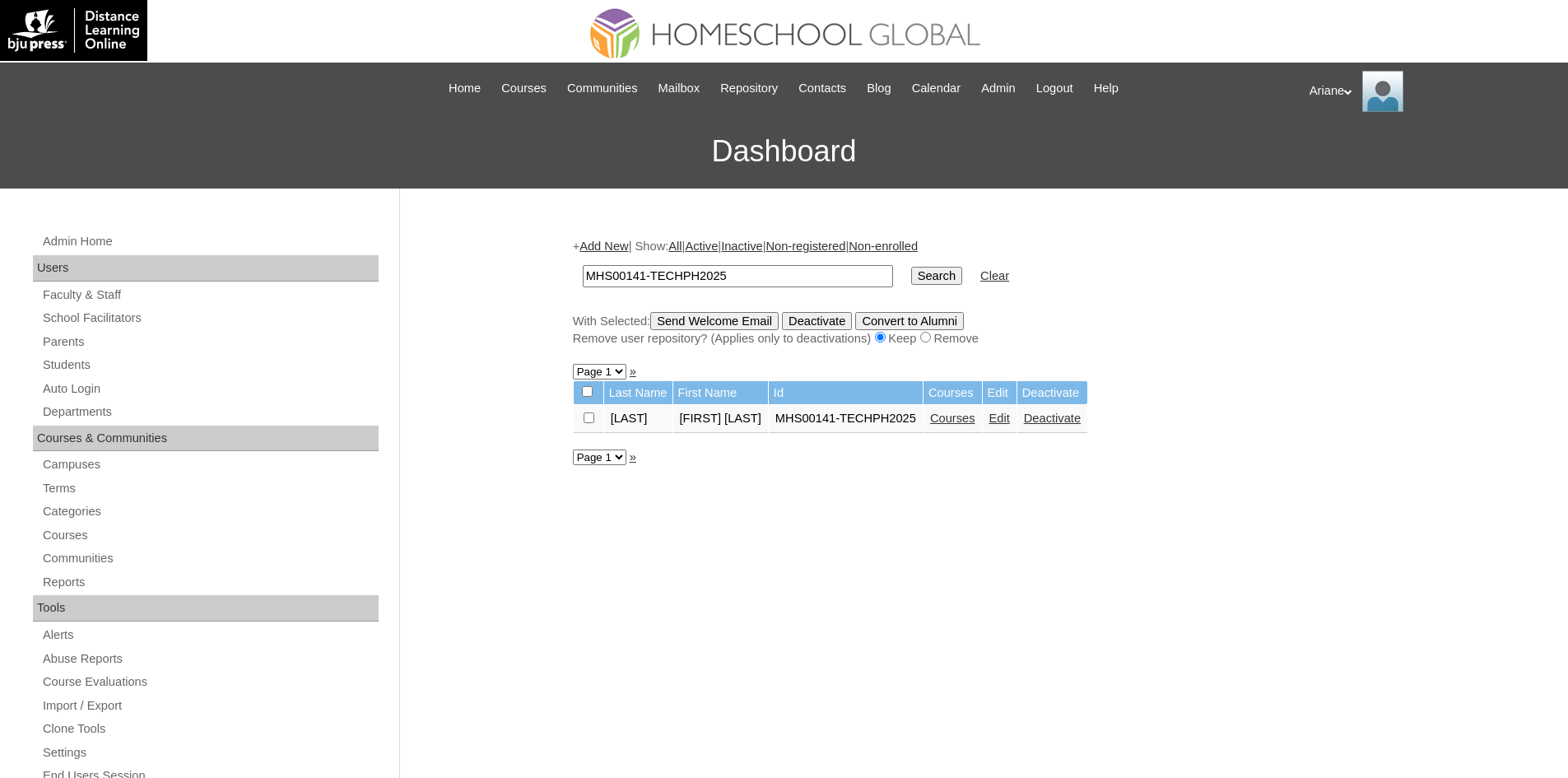 scroll, scrollTop: 0, scrollLeft: 0, axis: both 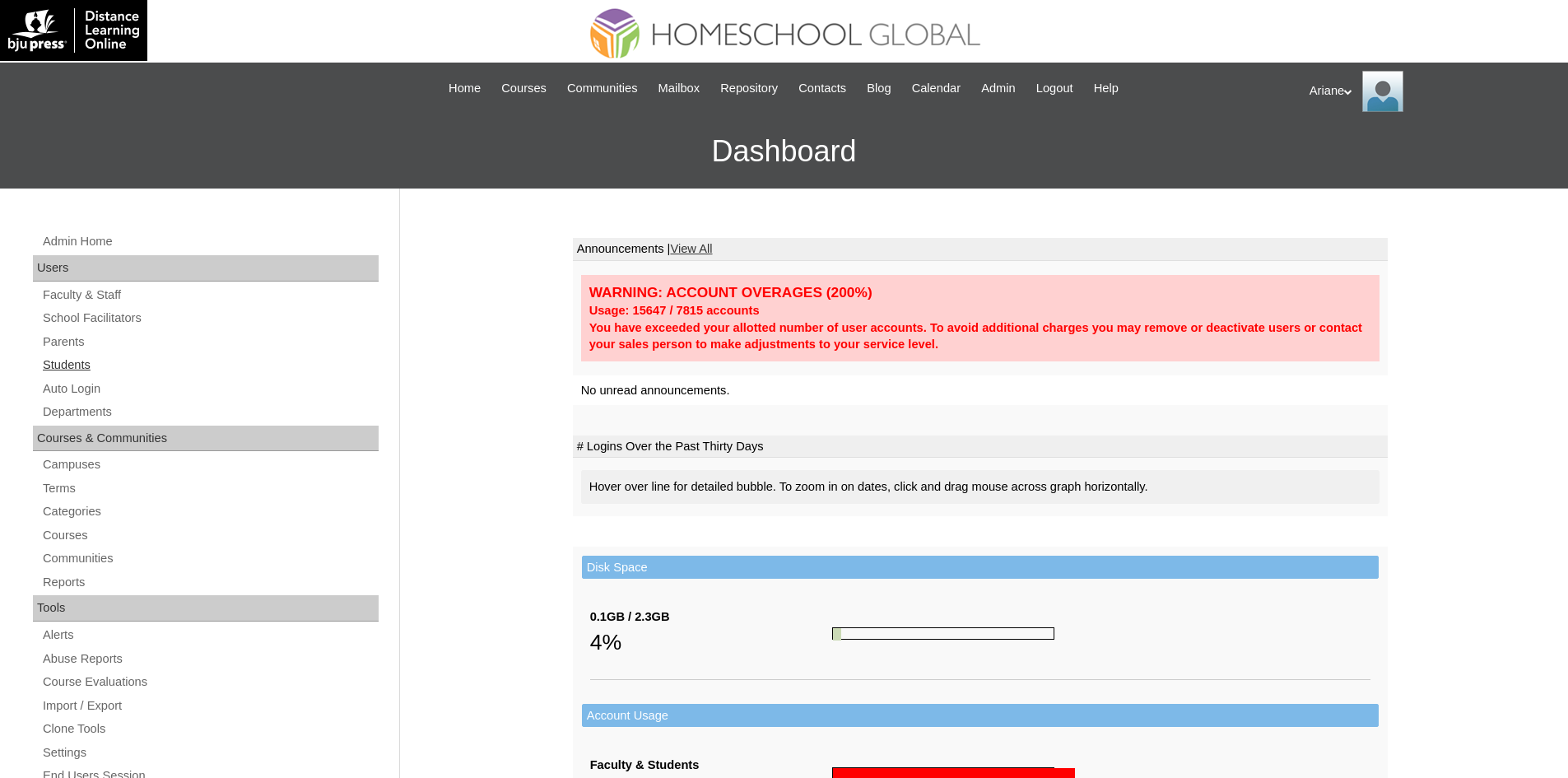 click on "Students" at bounding box center [210, 365] 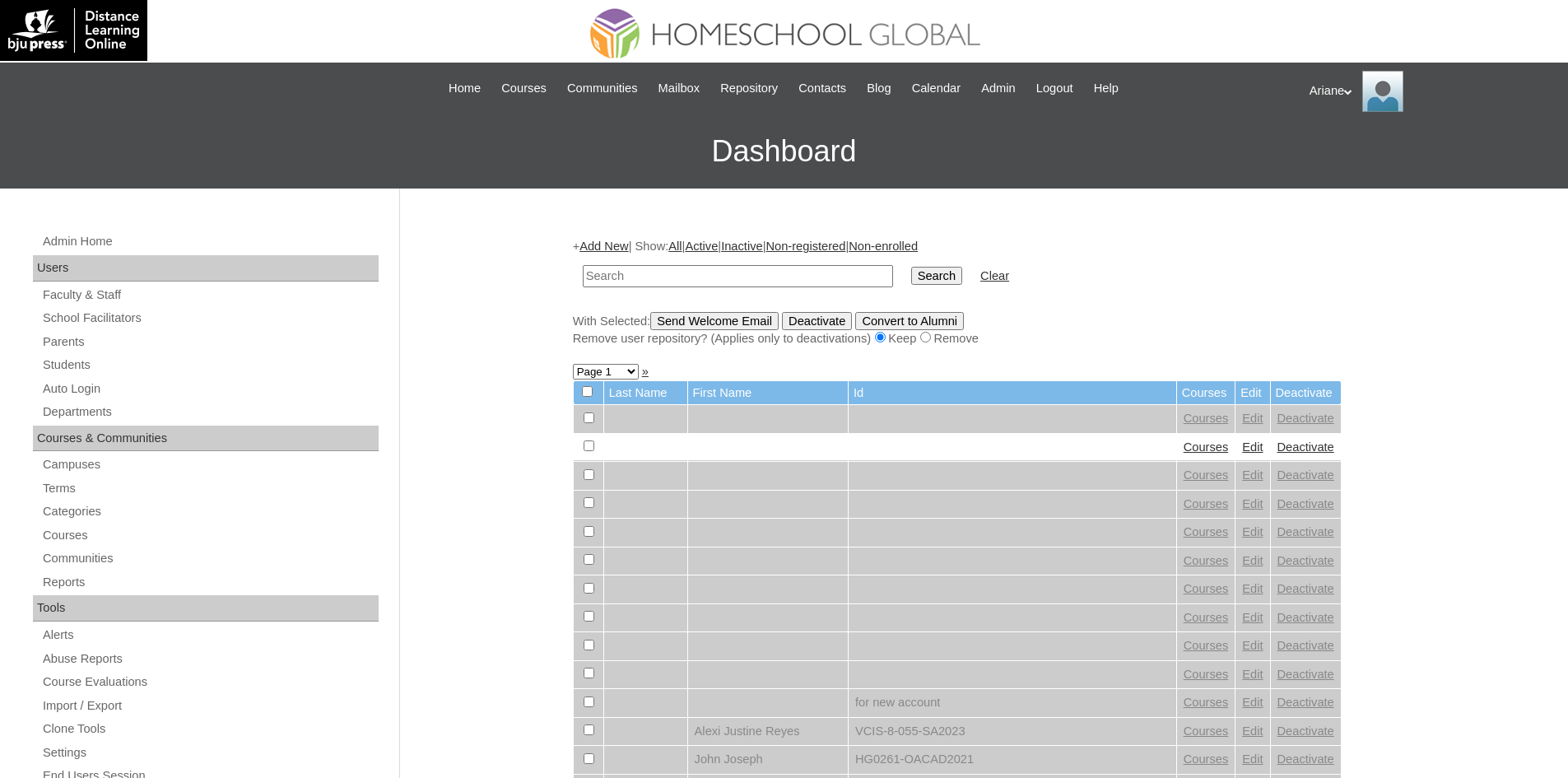 scroll, scrollTop: 0, scrollLeft: 0, axis: both 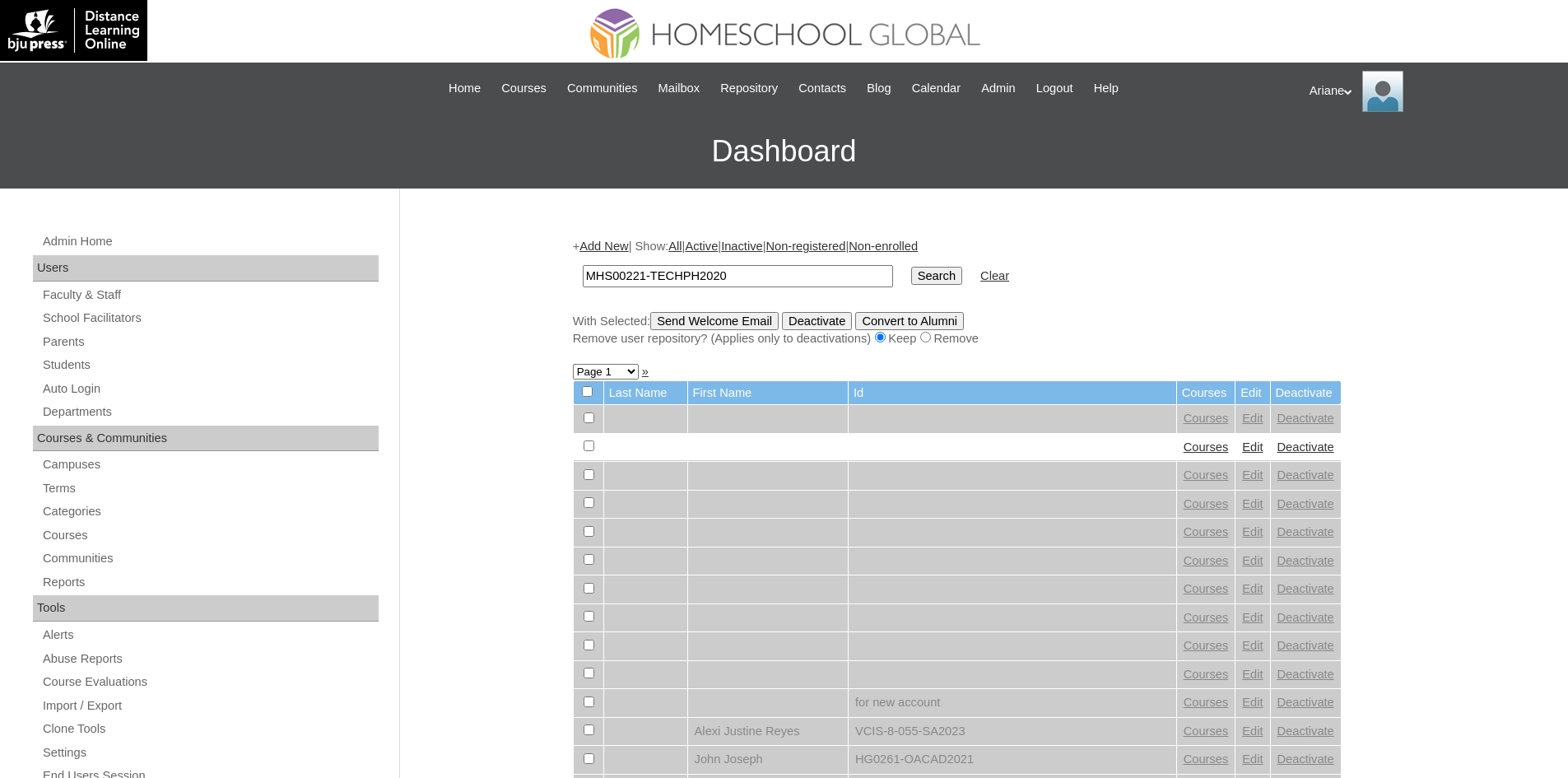 type on "MHS00221-TECHPH2020" 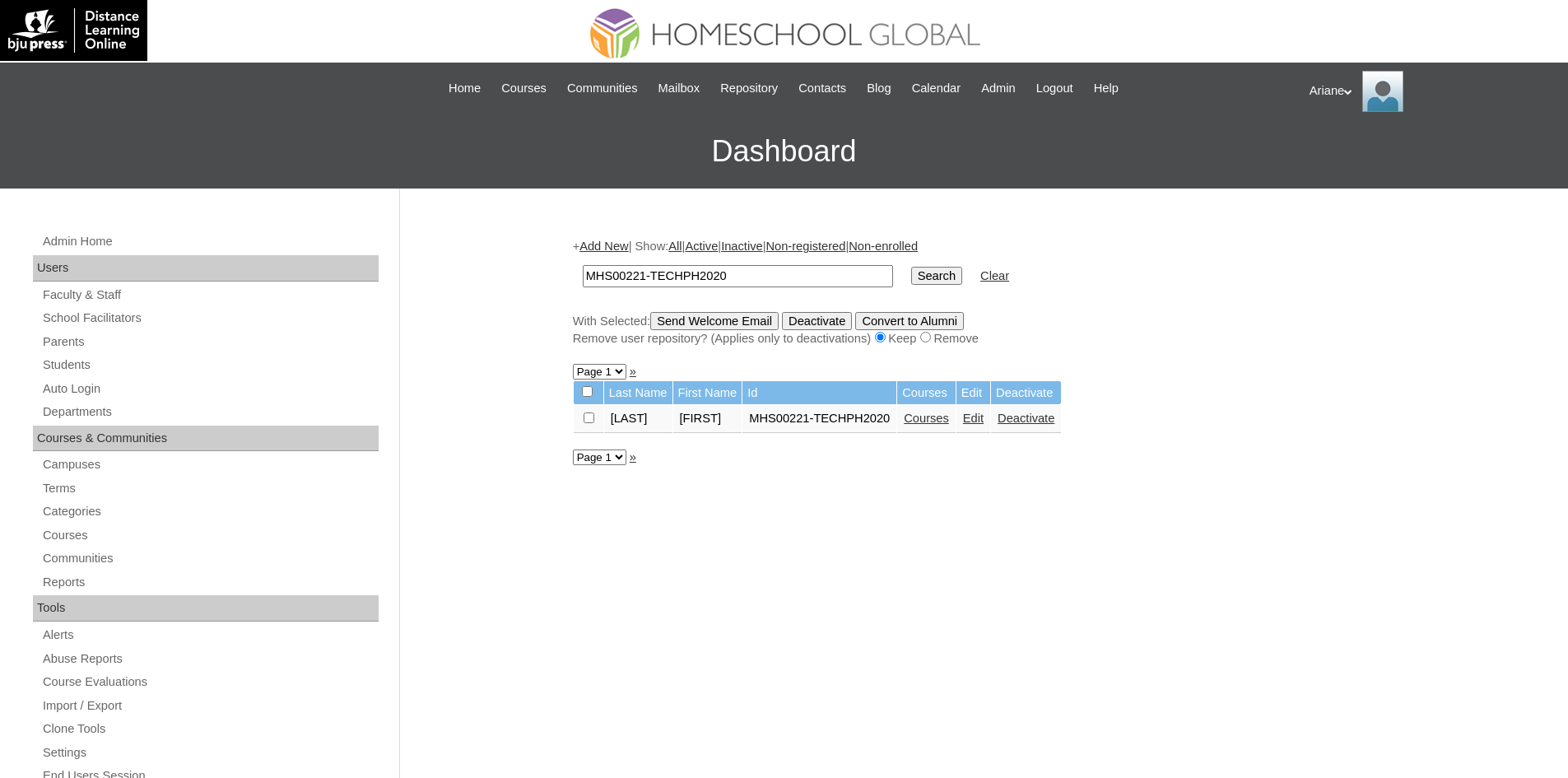 scroll, scrollTop: 0, scrollLeft: 0, axis: both 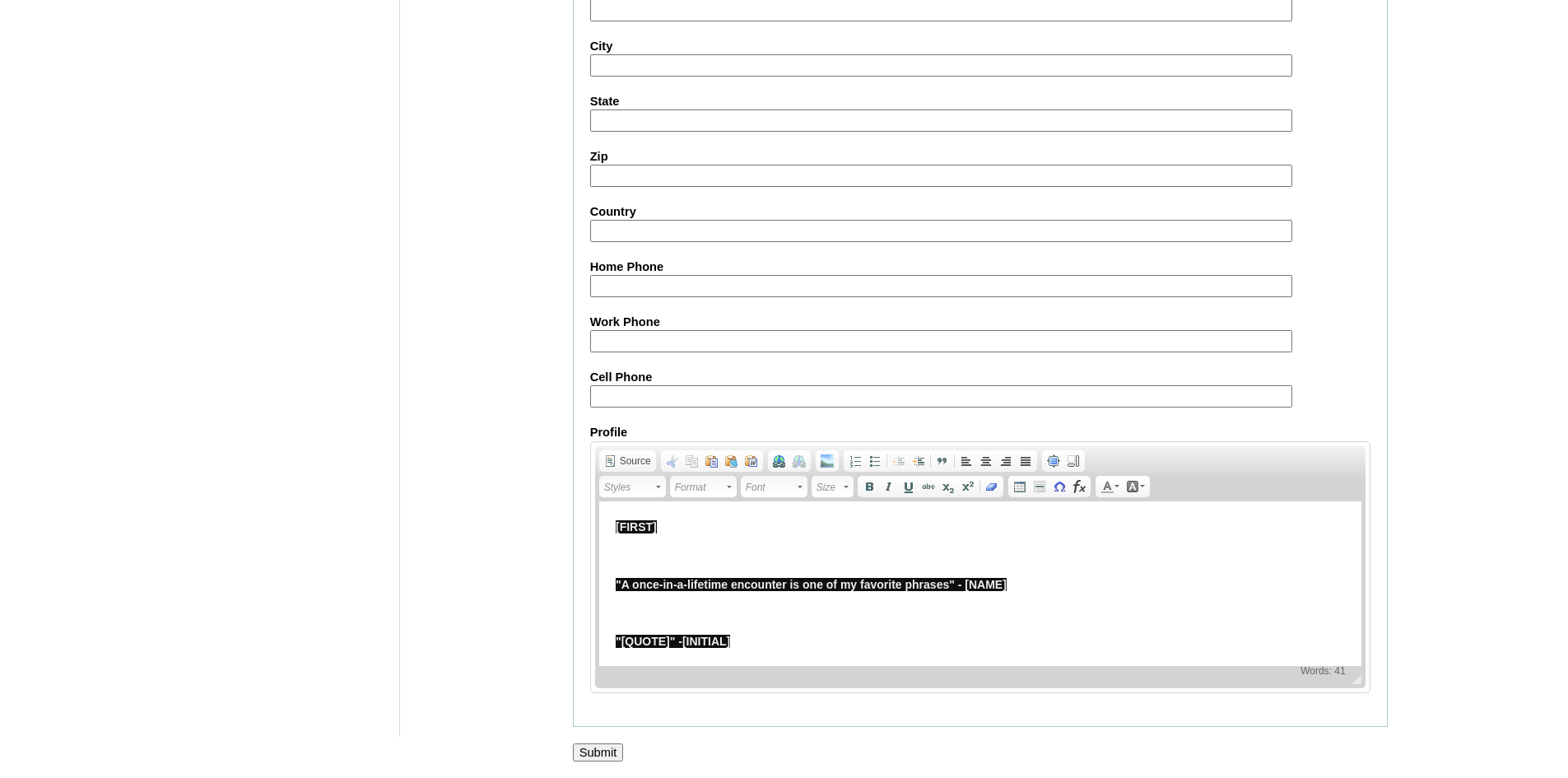 click on "Submit" at bounding box center (598, 752) 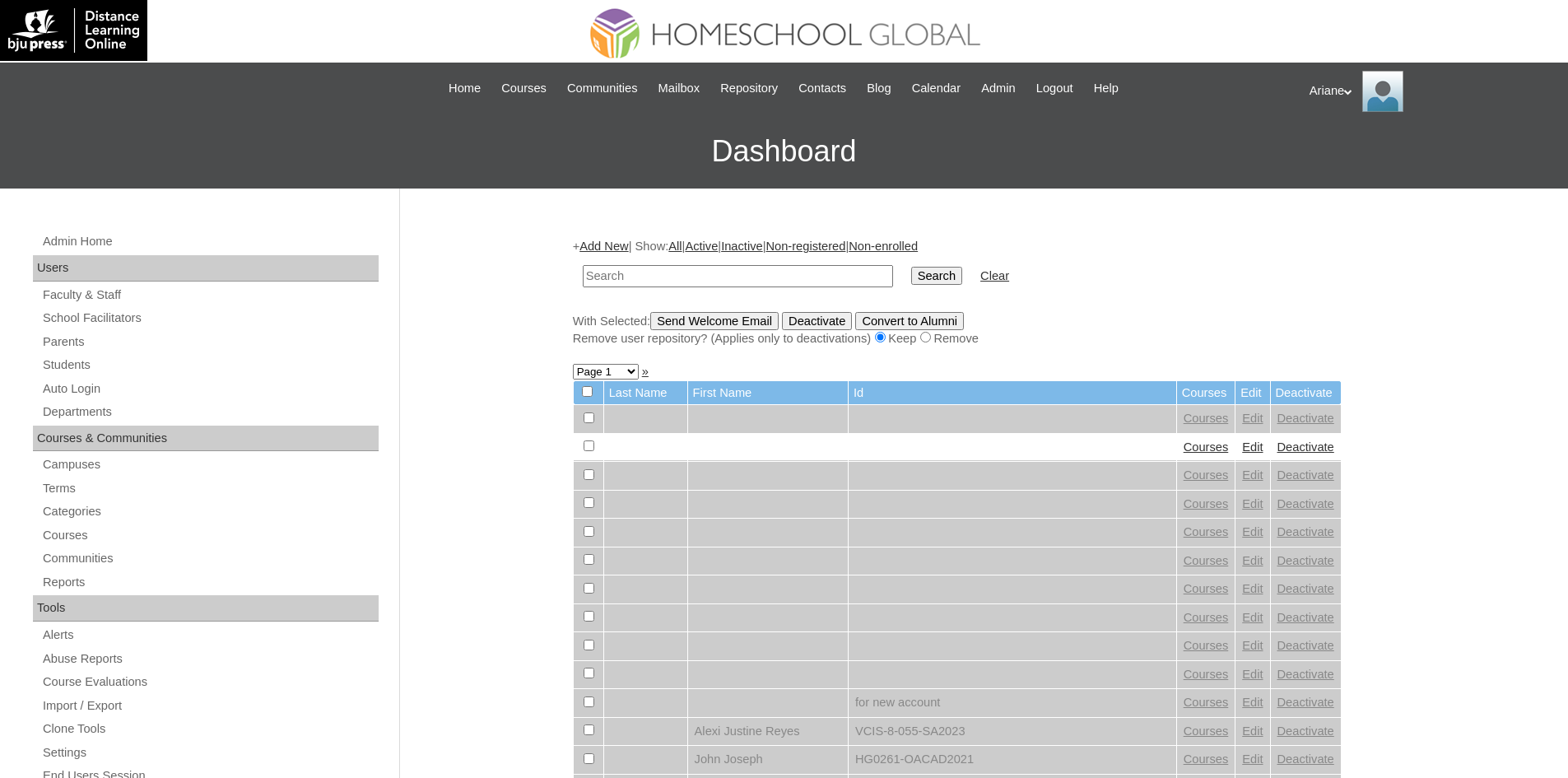 scroll, scrollTop: 0, scrollLeft: 0, axis: both 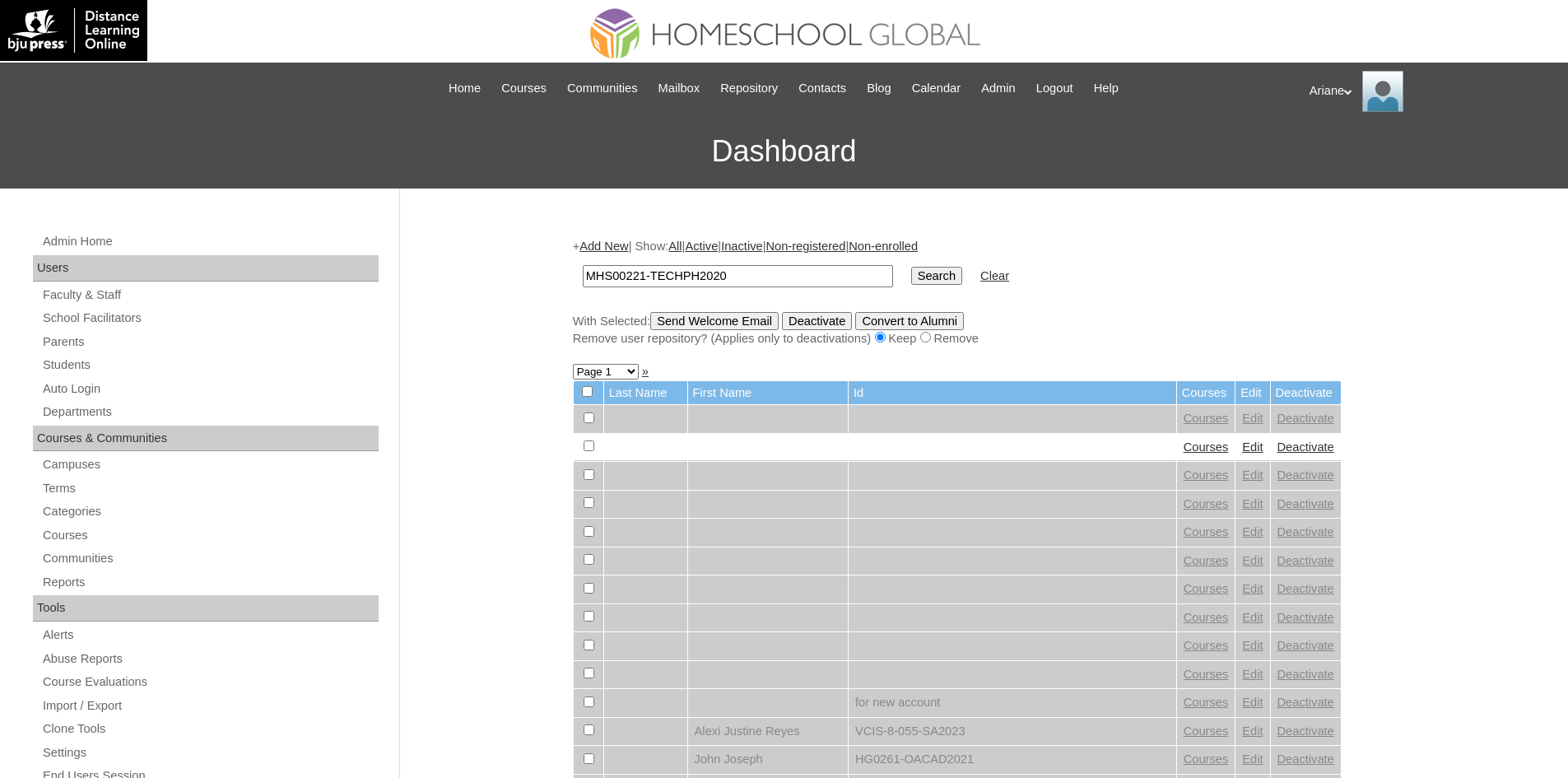 type on "MHS00221-TECHPH2020" 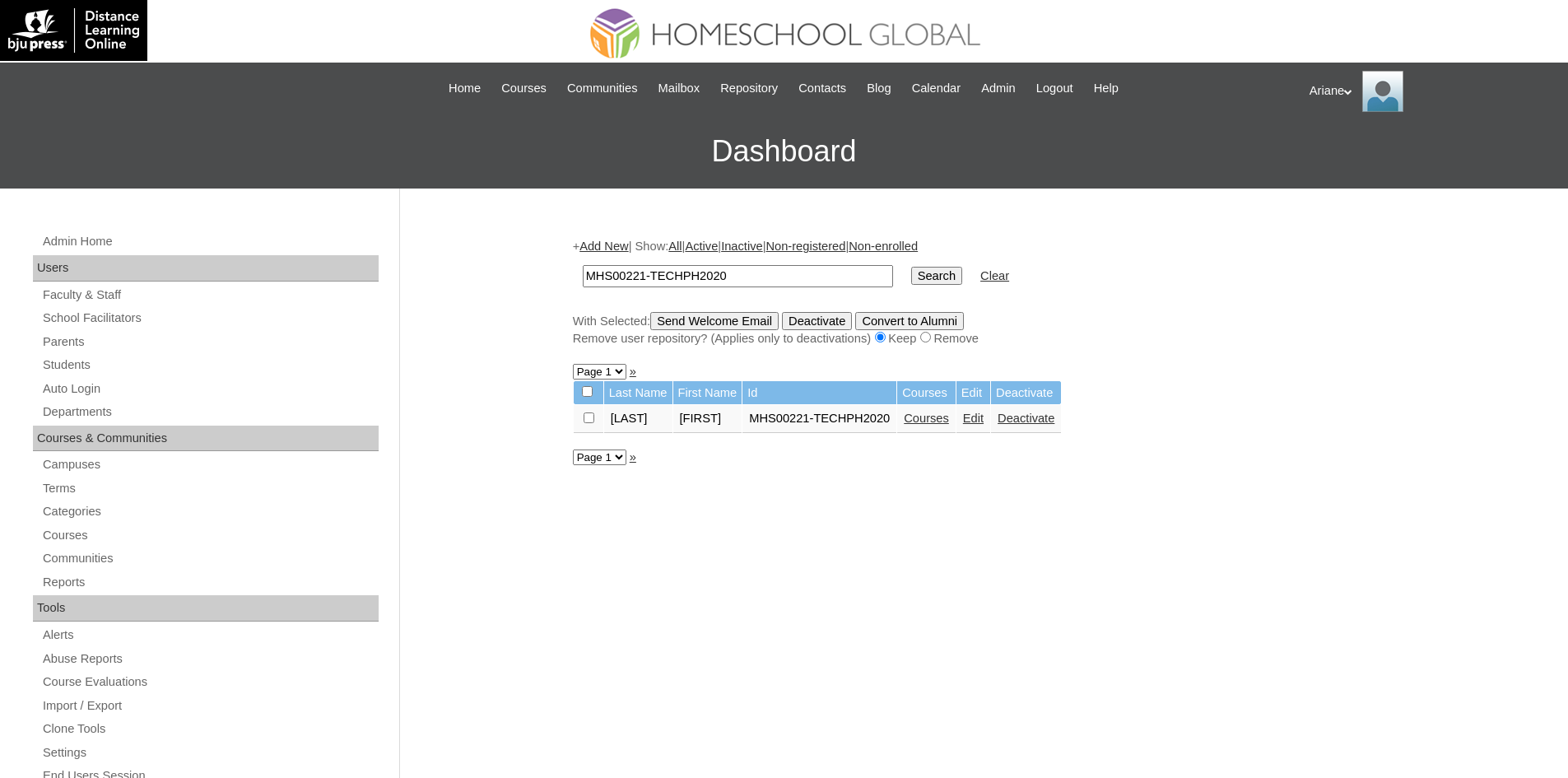 scroll, scrollTop: 0, scrollLeft: 0, axis: both 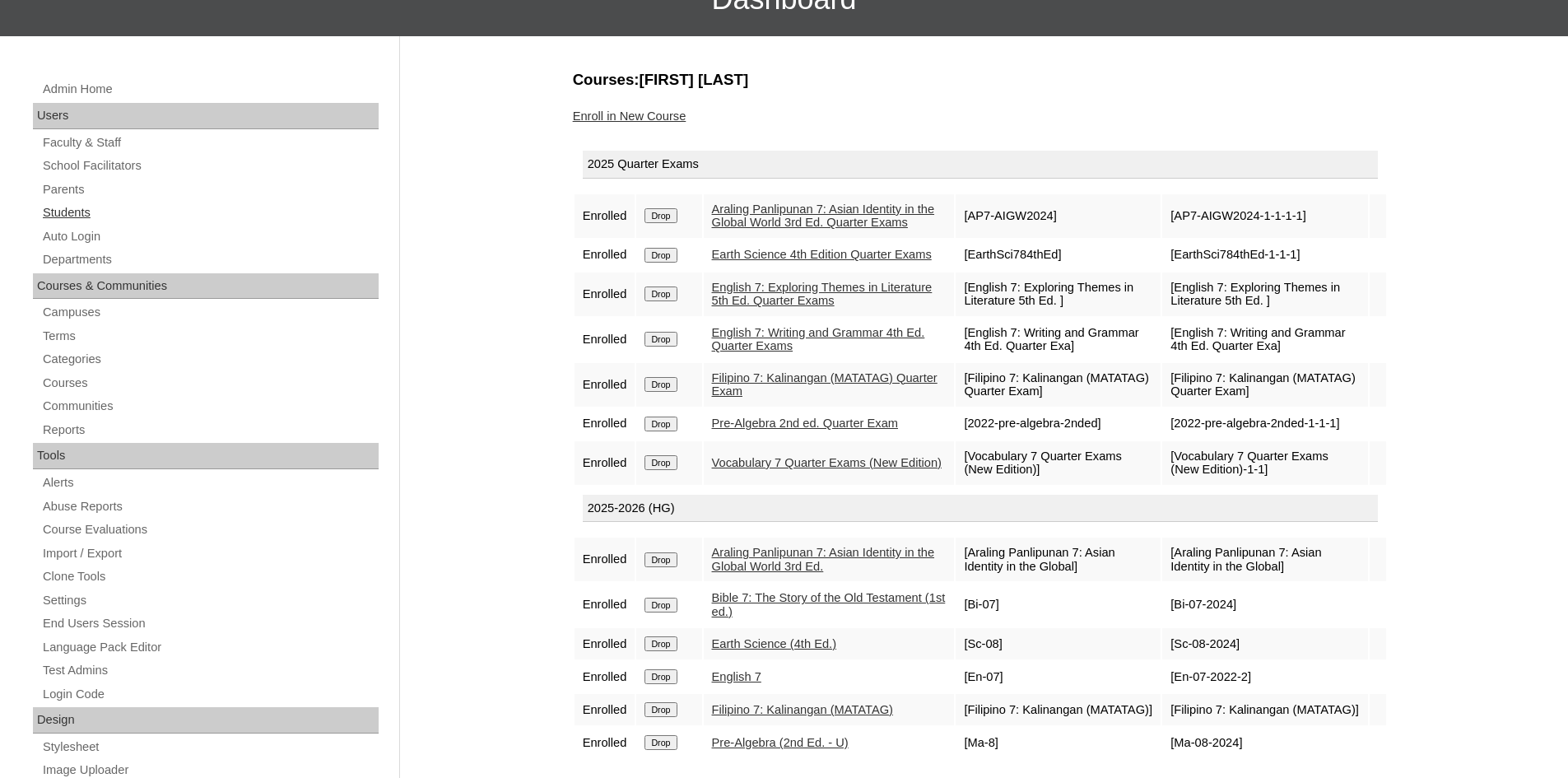 click on "Students" at bounding box center [210, 212] 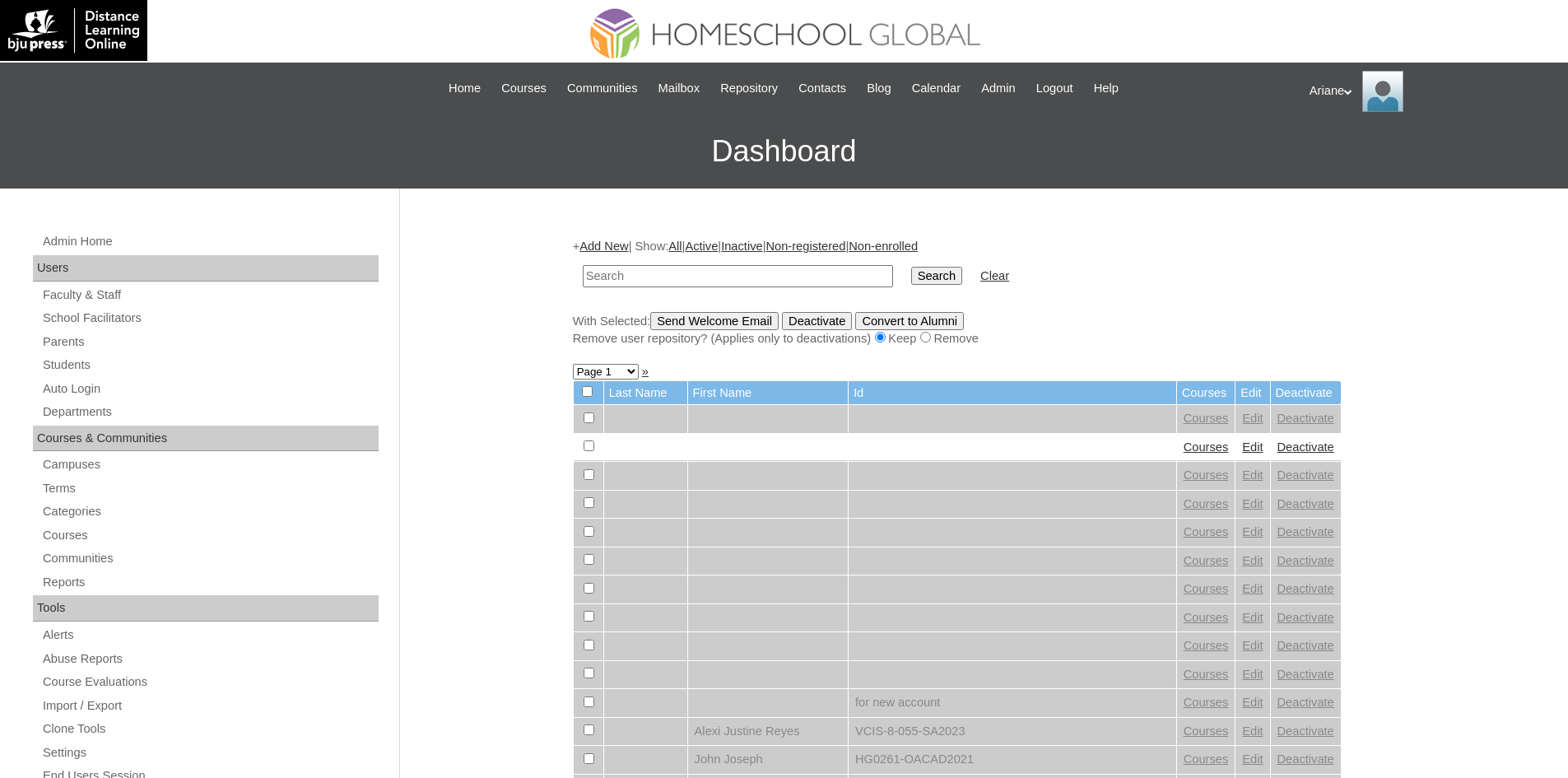scroll, scrollTop: 0, scrollLeft: 0, axis: both 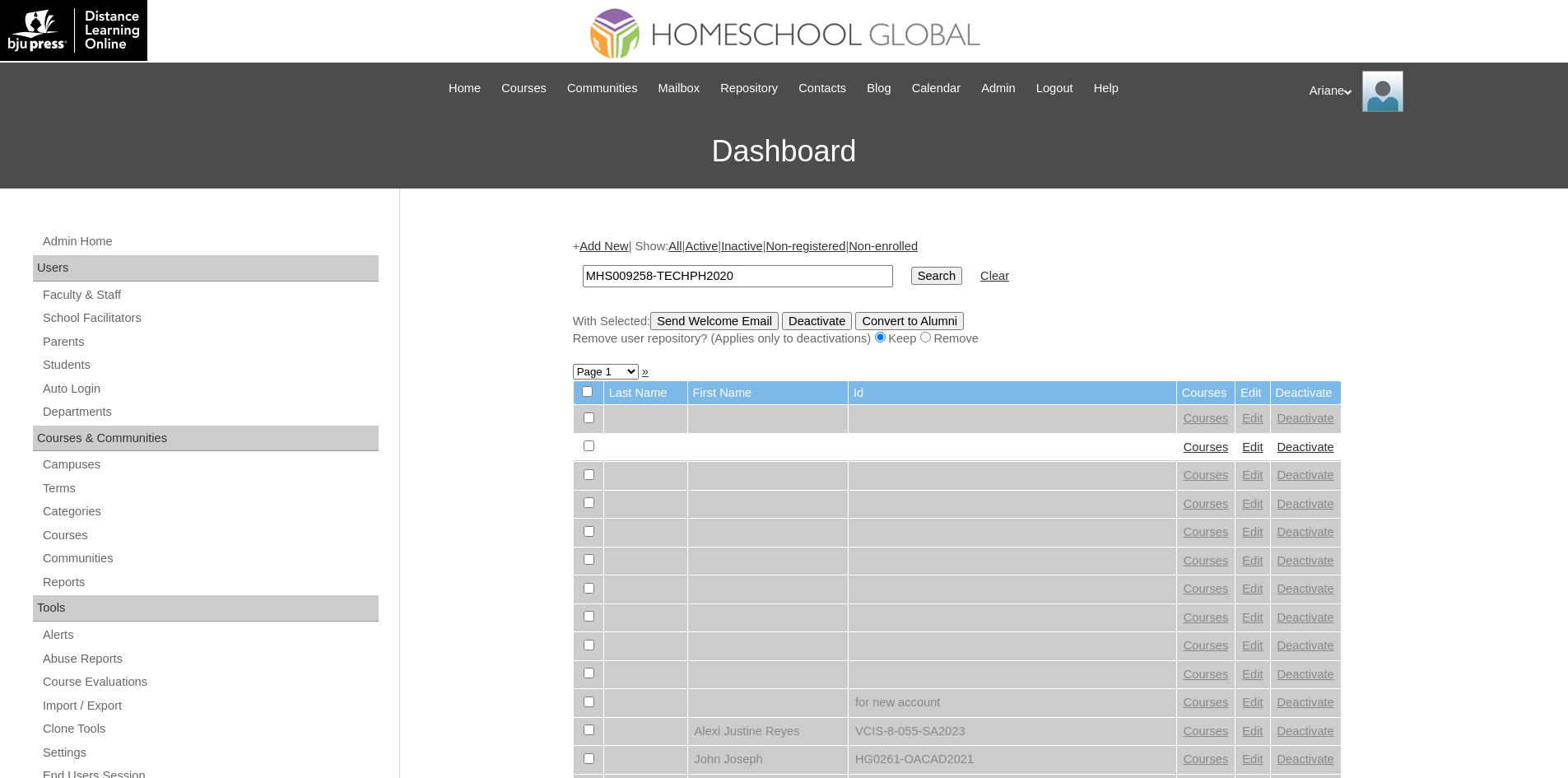 type on "MHS009258-TECHPH2020" 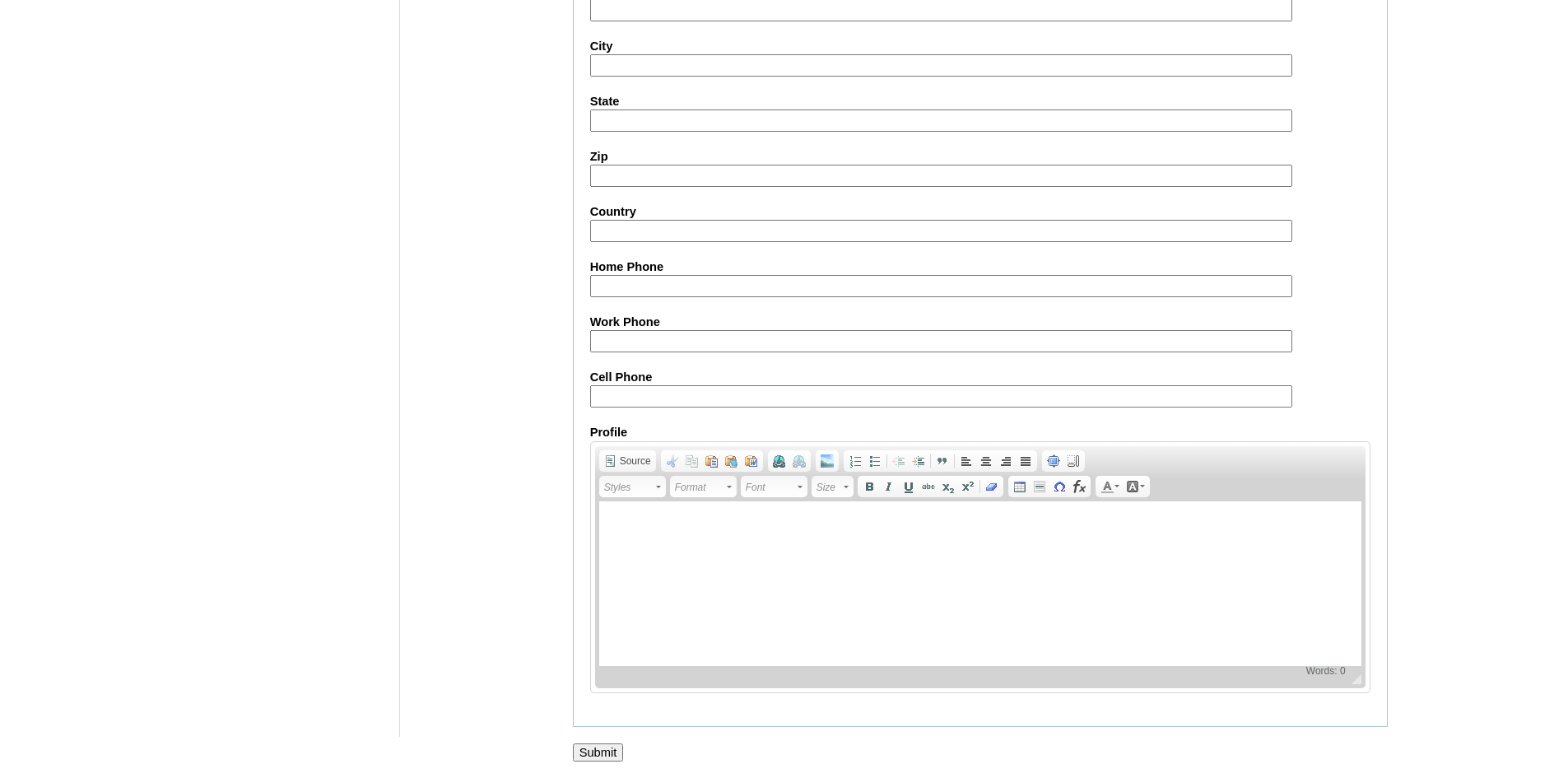 scroll, scrollTop: 1731, scrollLeft: 0, axis: vertical 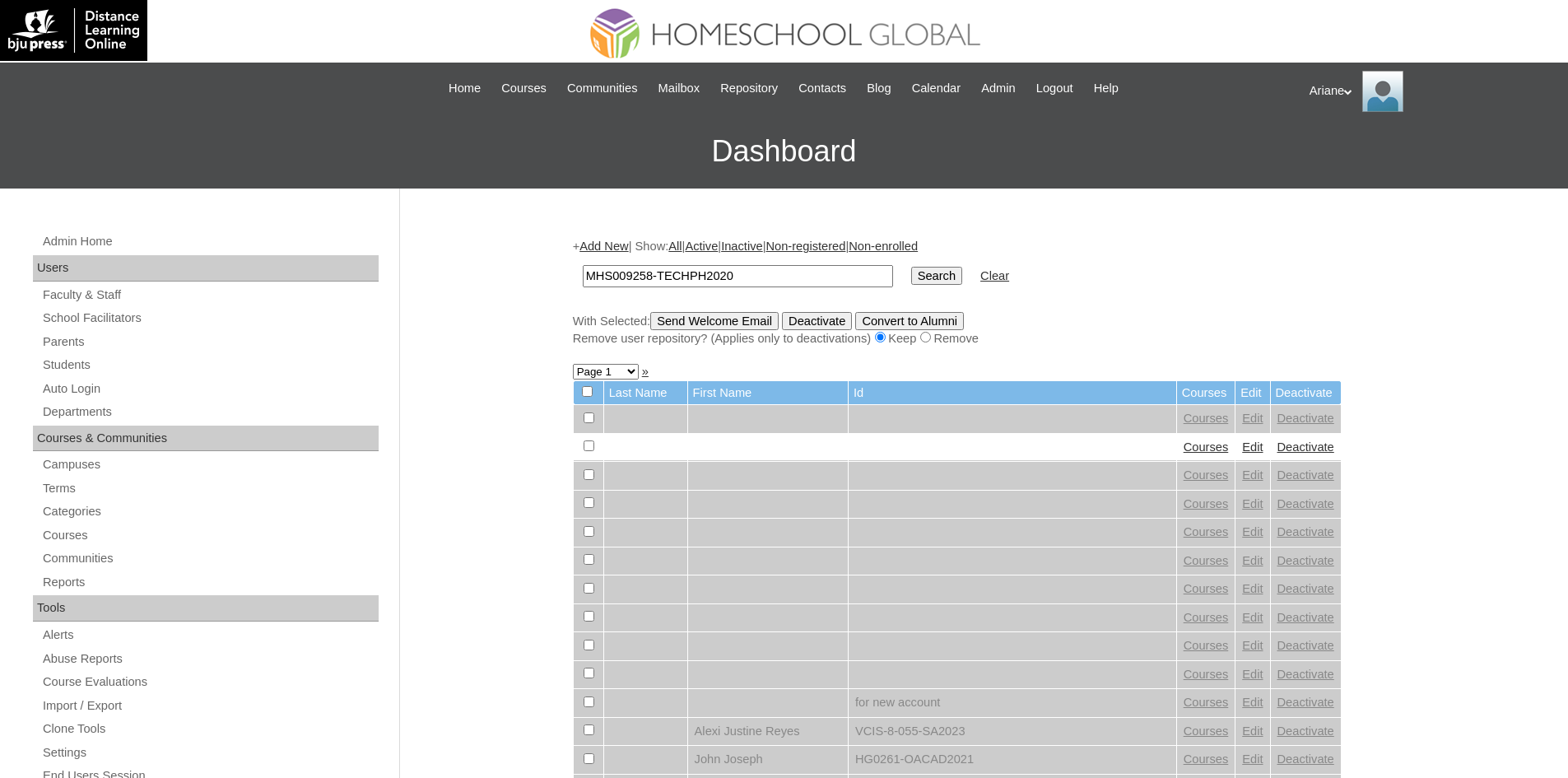 type on "MHS009258-TECHPH2020" 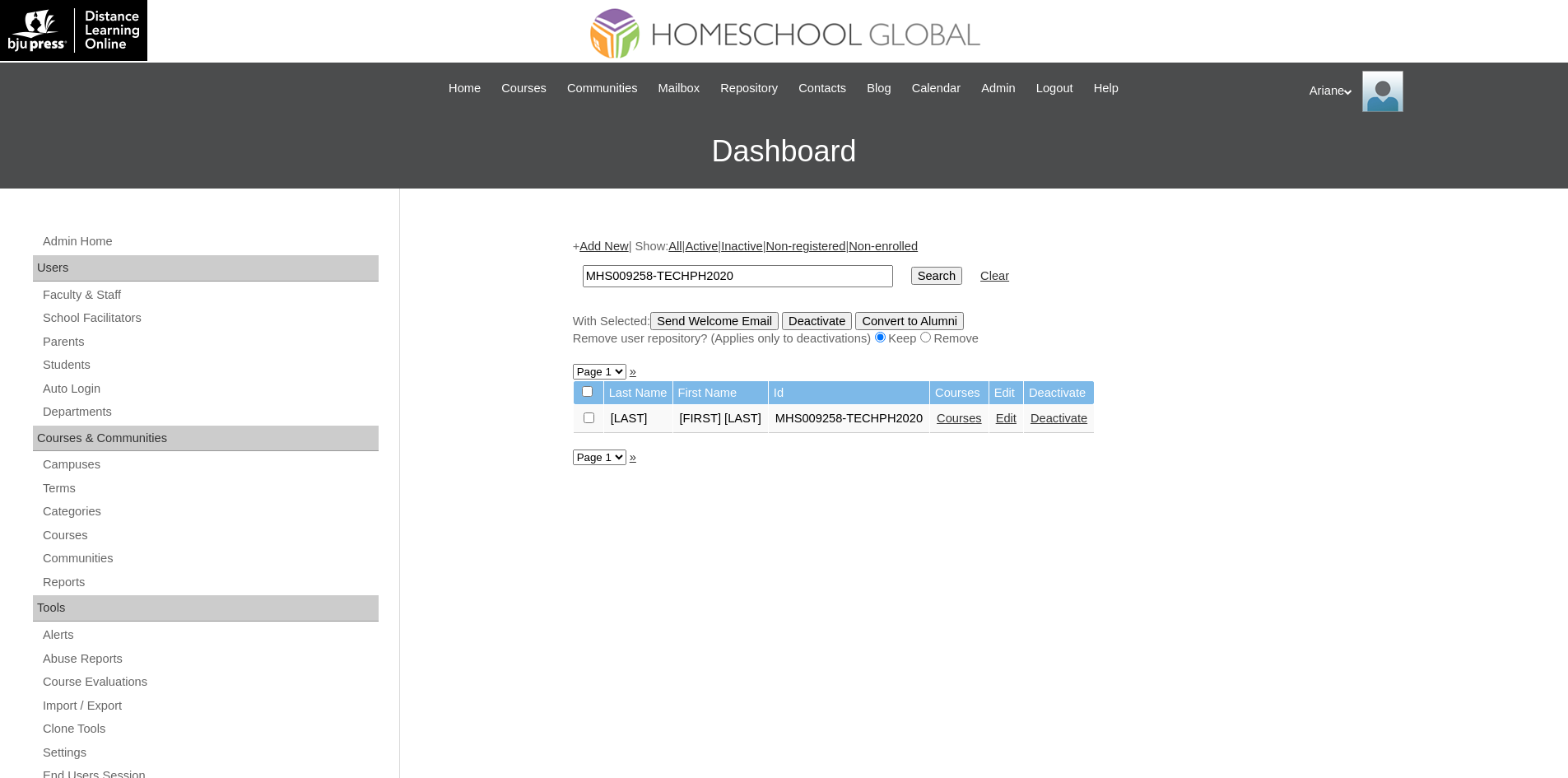 scroll, scrollTop: 0, scrollLeft: 0, axis: both 